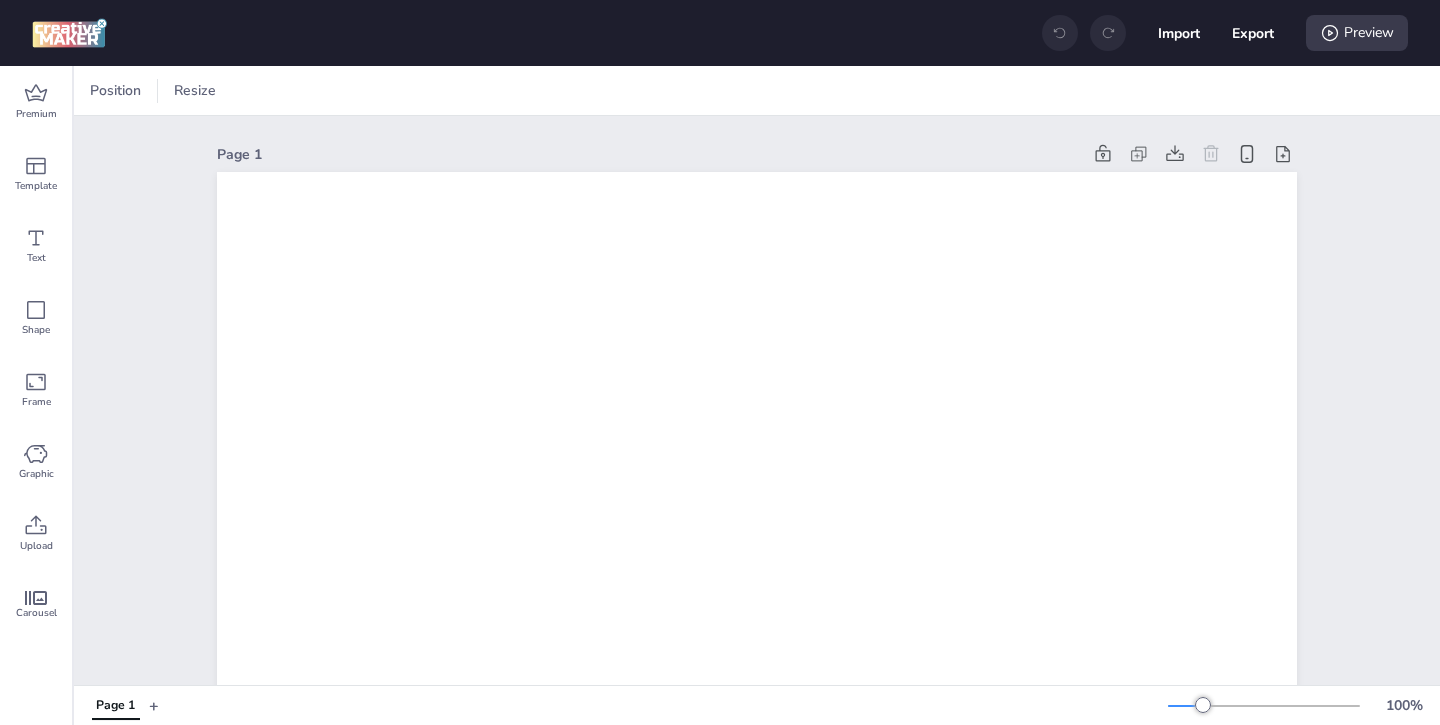 scroll, scrollTop: 0, scrollLeft: 0, axis: both 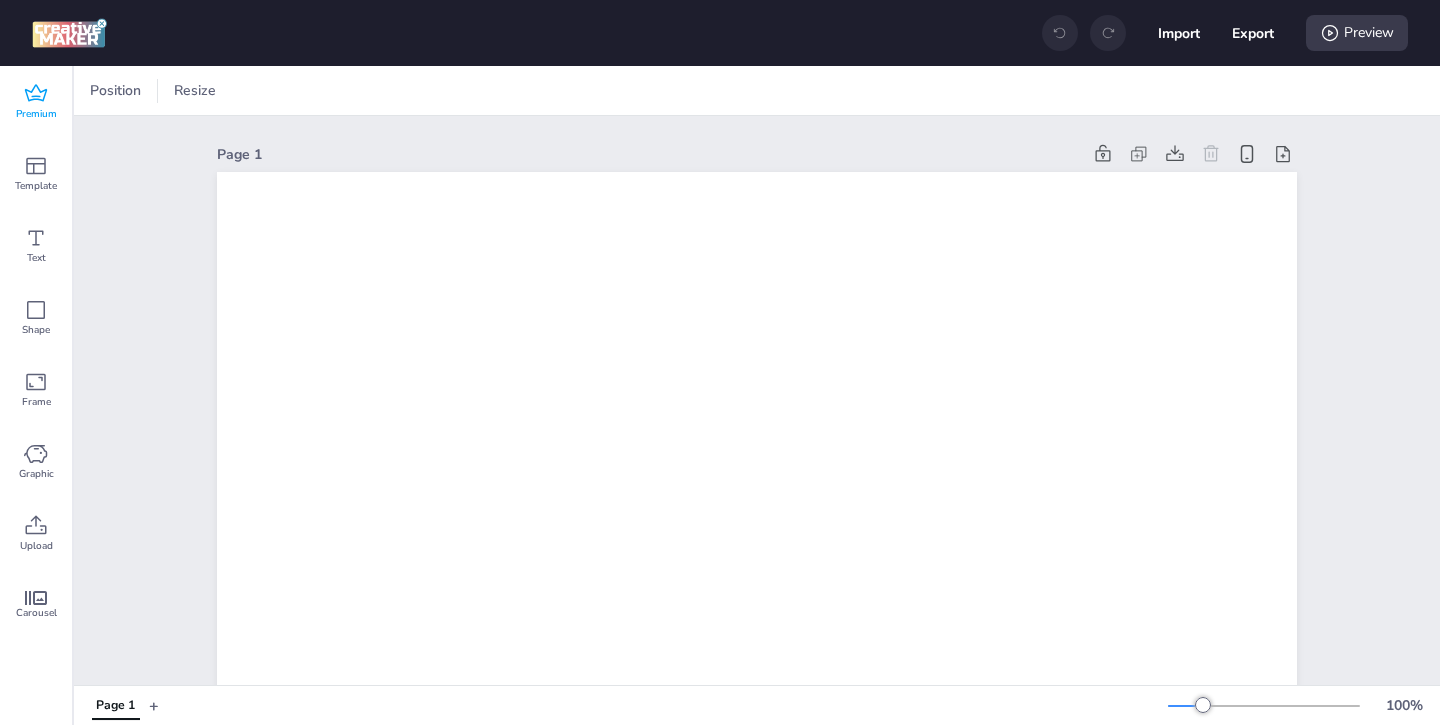 click 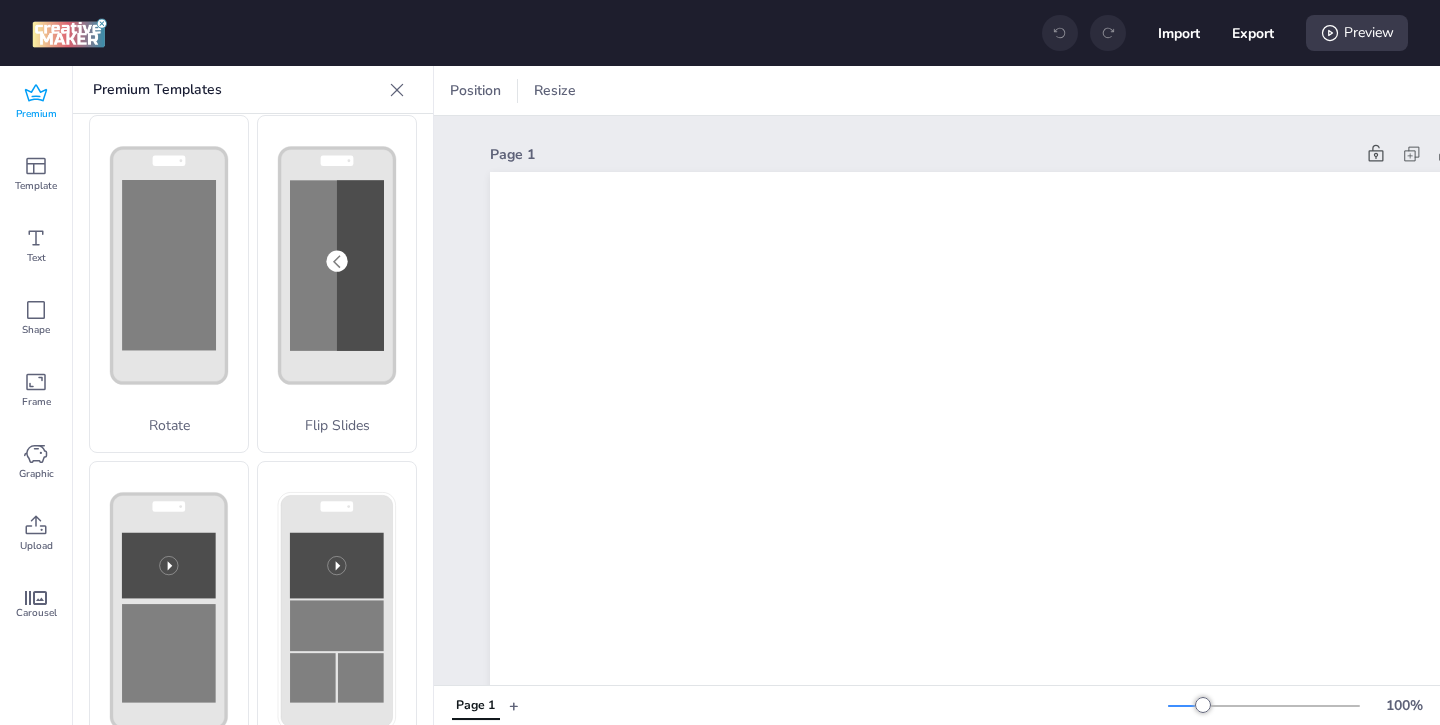 scroll, scrollTop: 403, scrollLeft: 0, axis: vertical 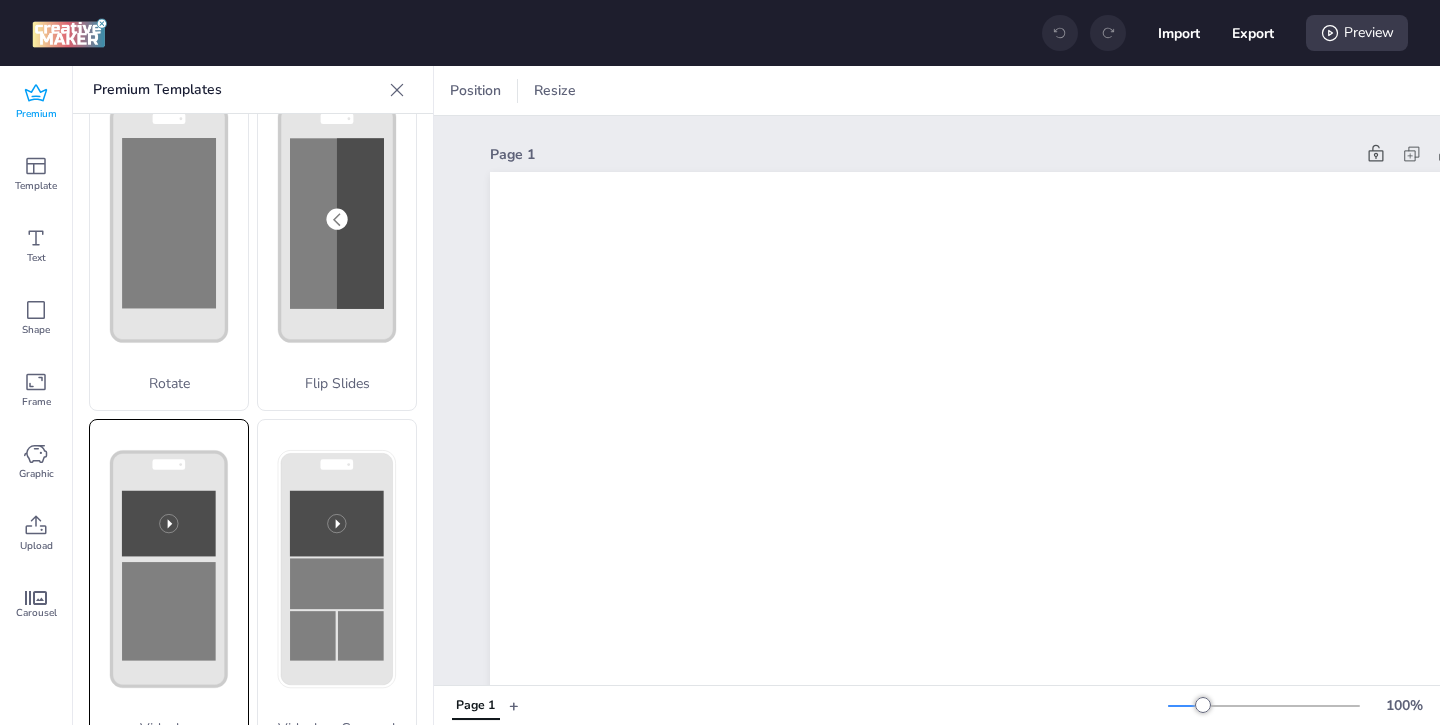click 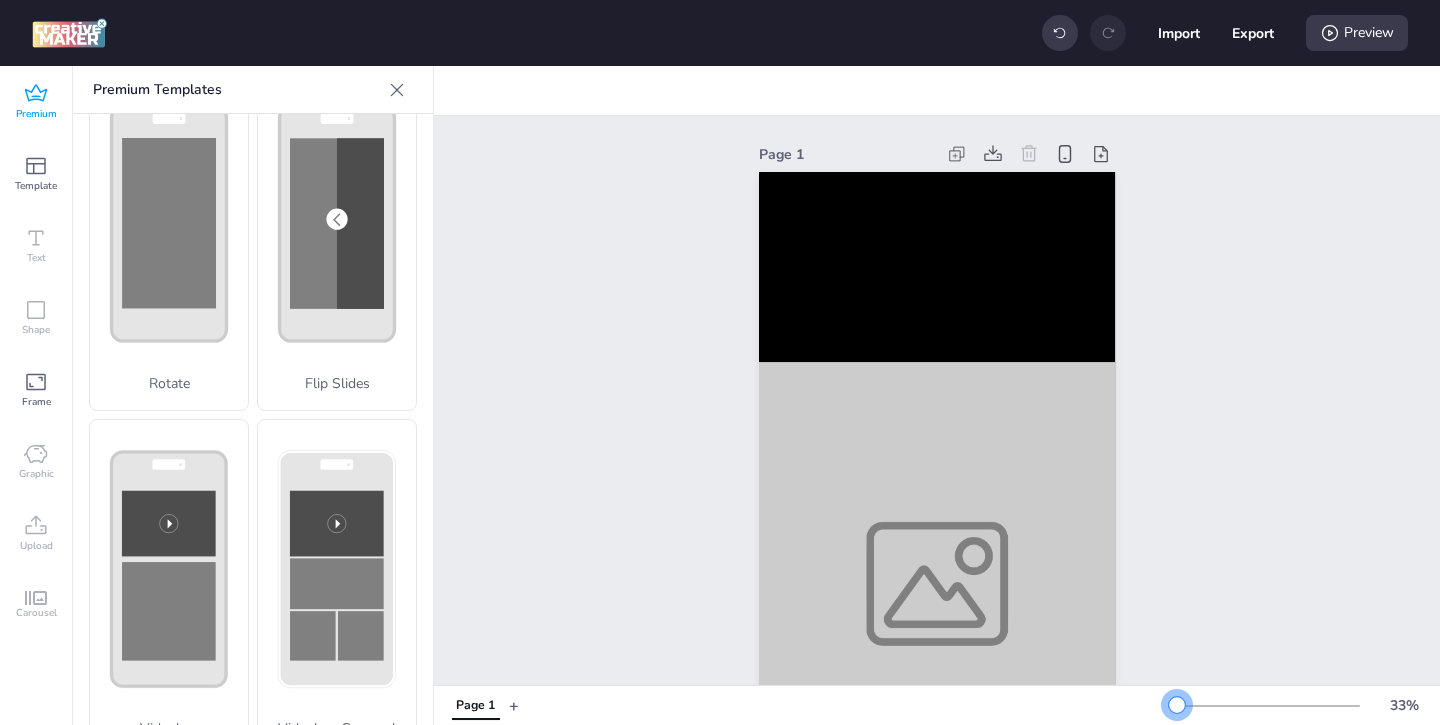 drag, startPoint x: 1208, startPoint y: 703, endPoint x: 1177, endPoint y: 702, distance: 31.016125 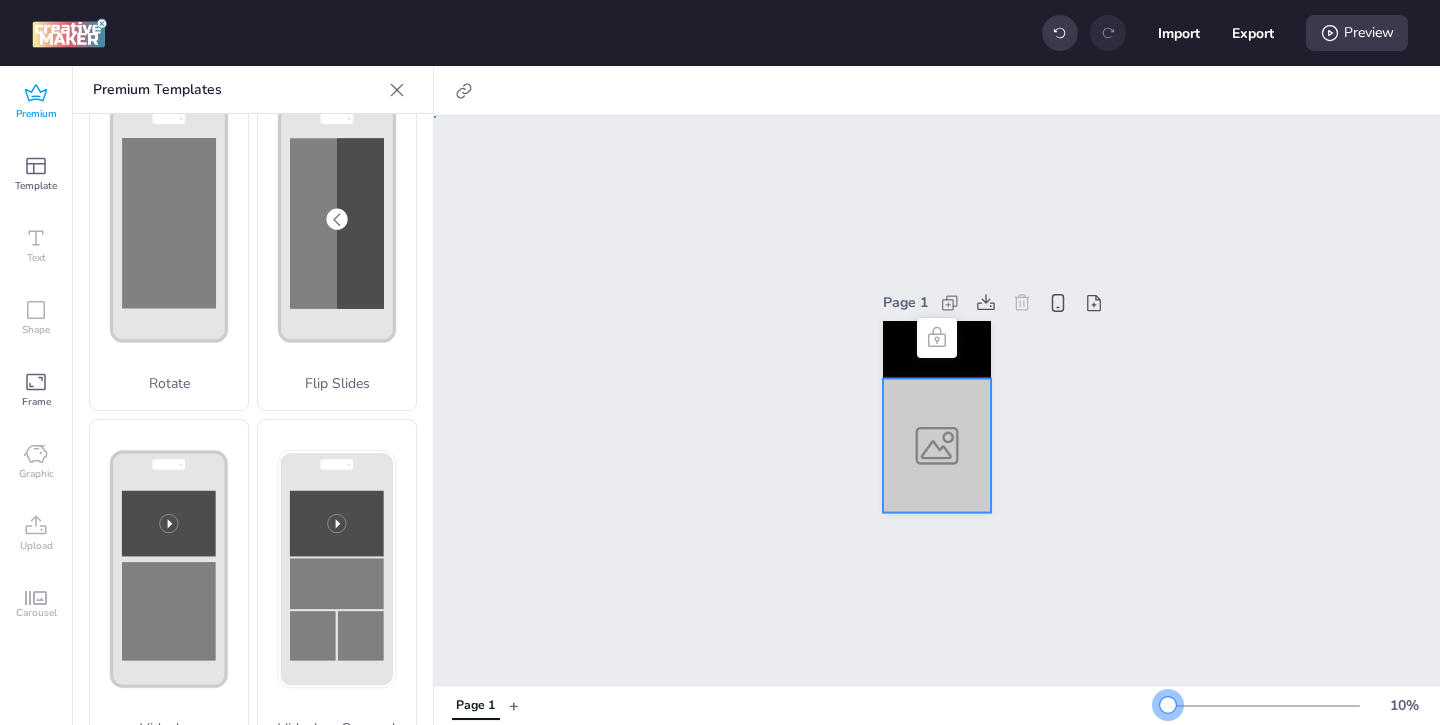 click at bounding box center [937, 445] 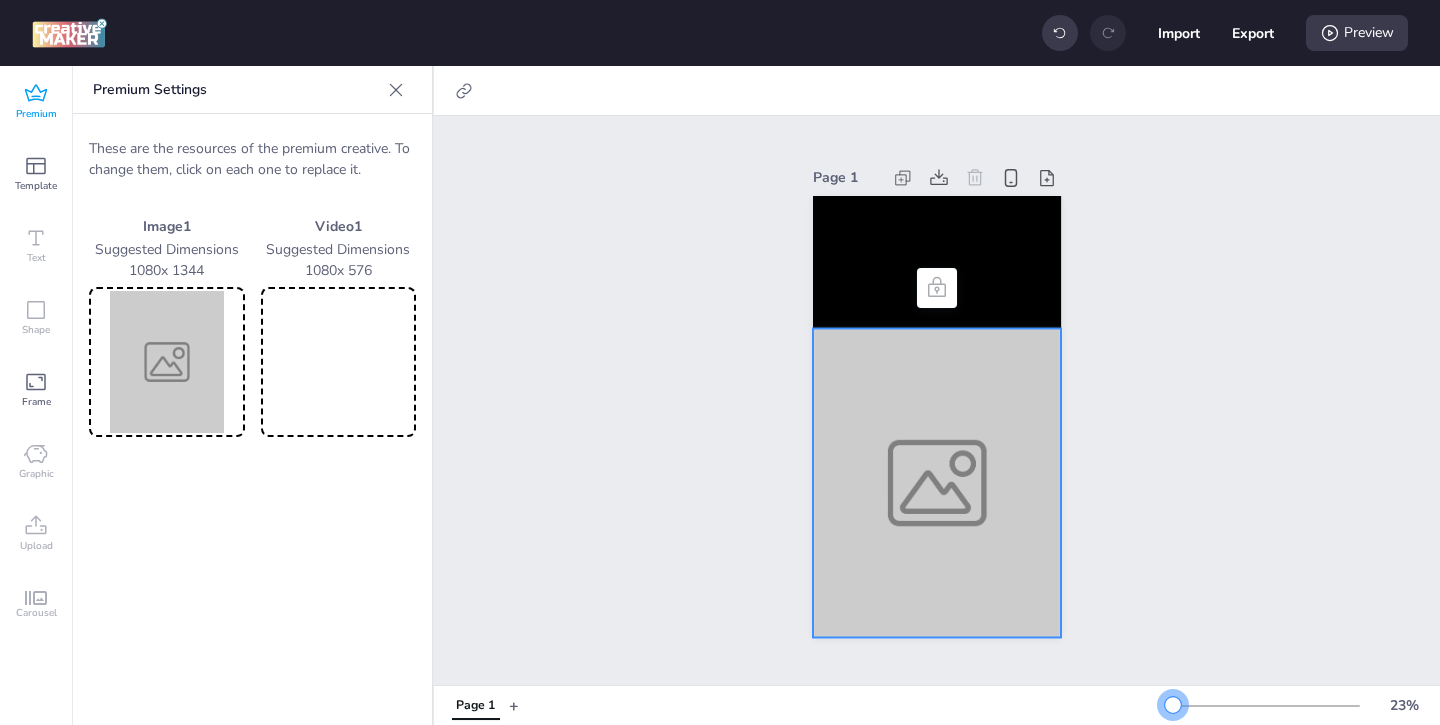 click at bounding box center (1173, 705) 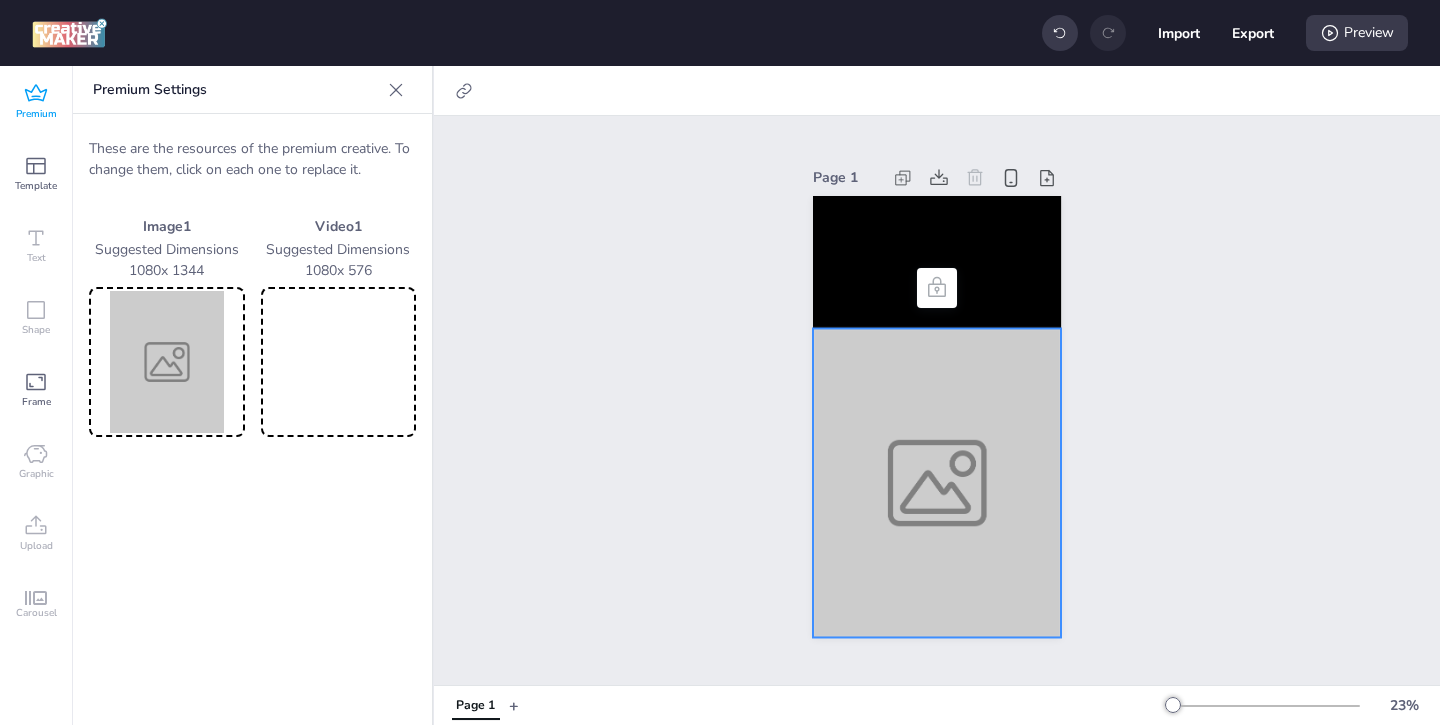 click at bounding box center (167, 362) 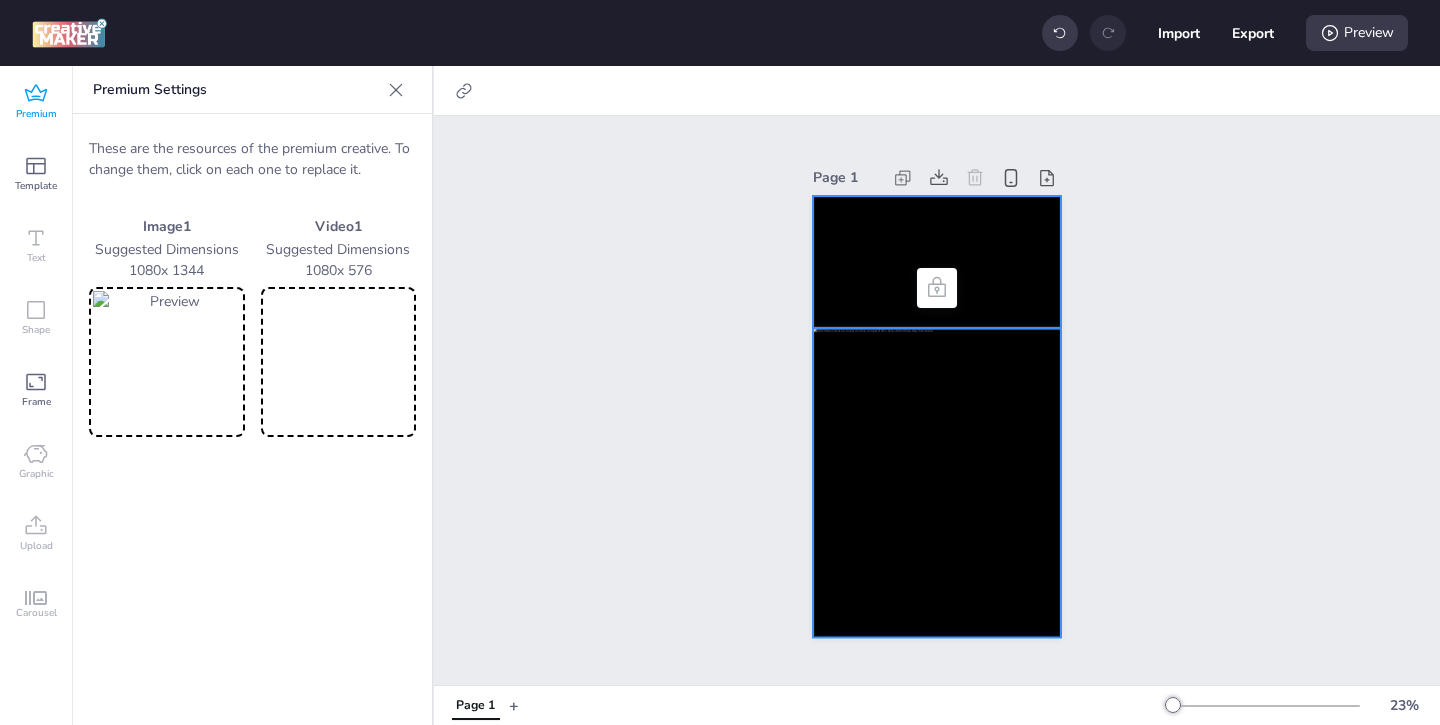 click at bounding box center [937, 262] 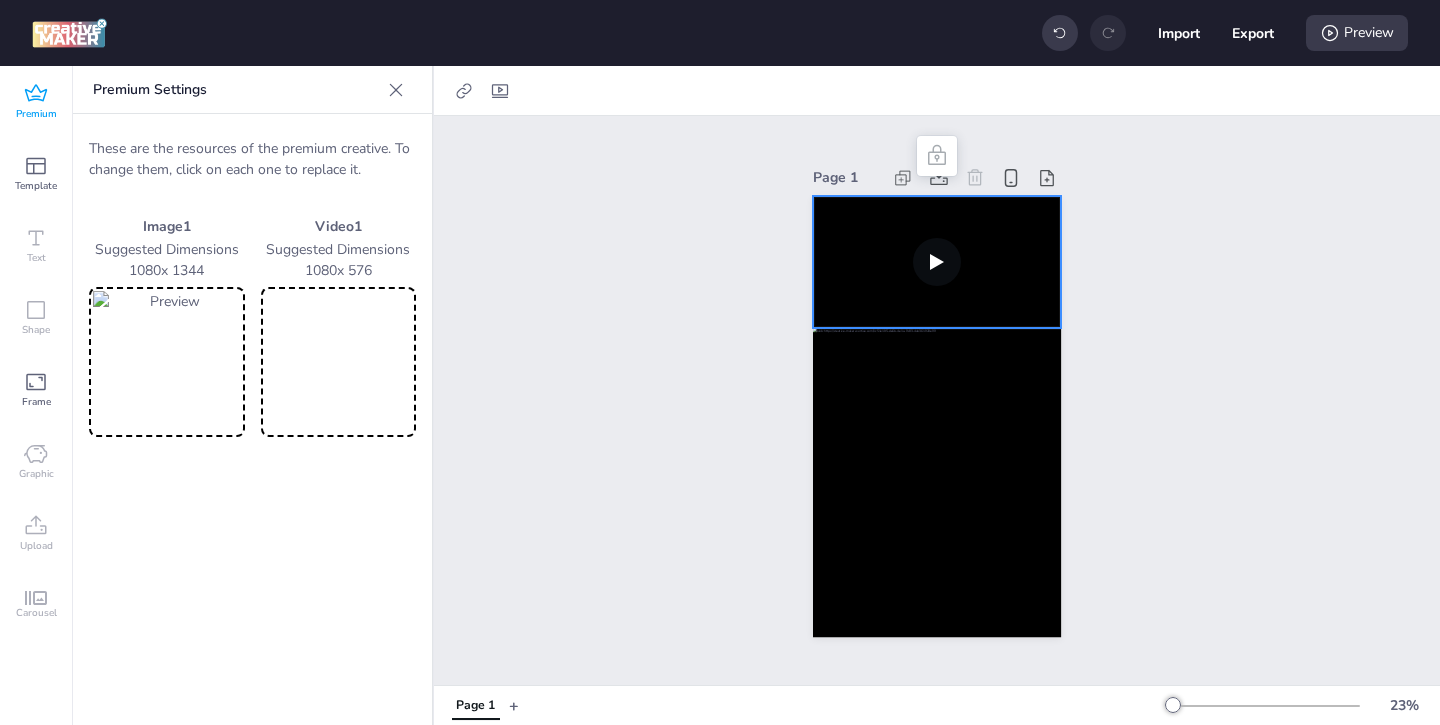 click at bounding box center [339, 362] 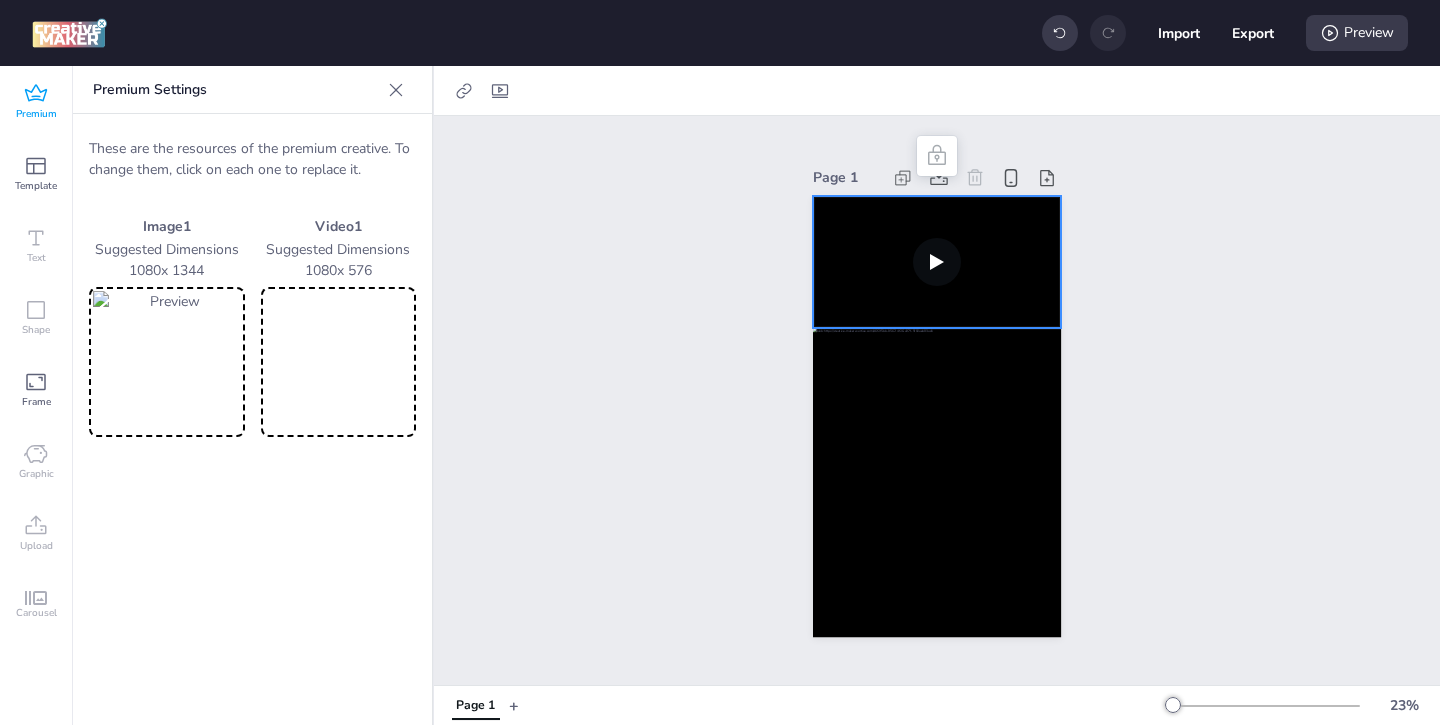 click at bounding box center [937, 262] 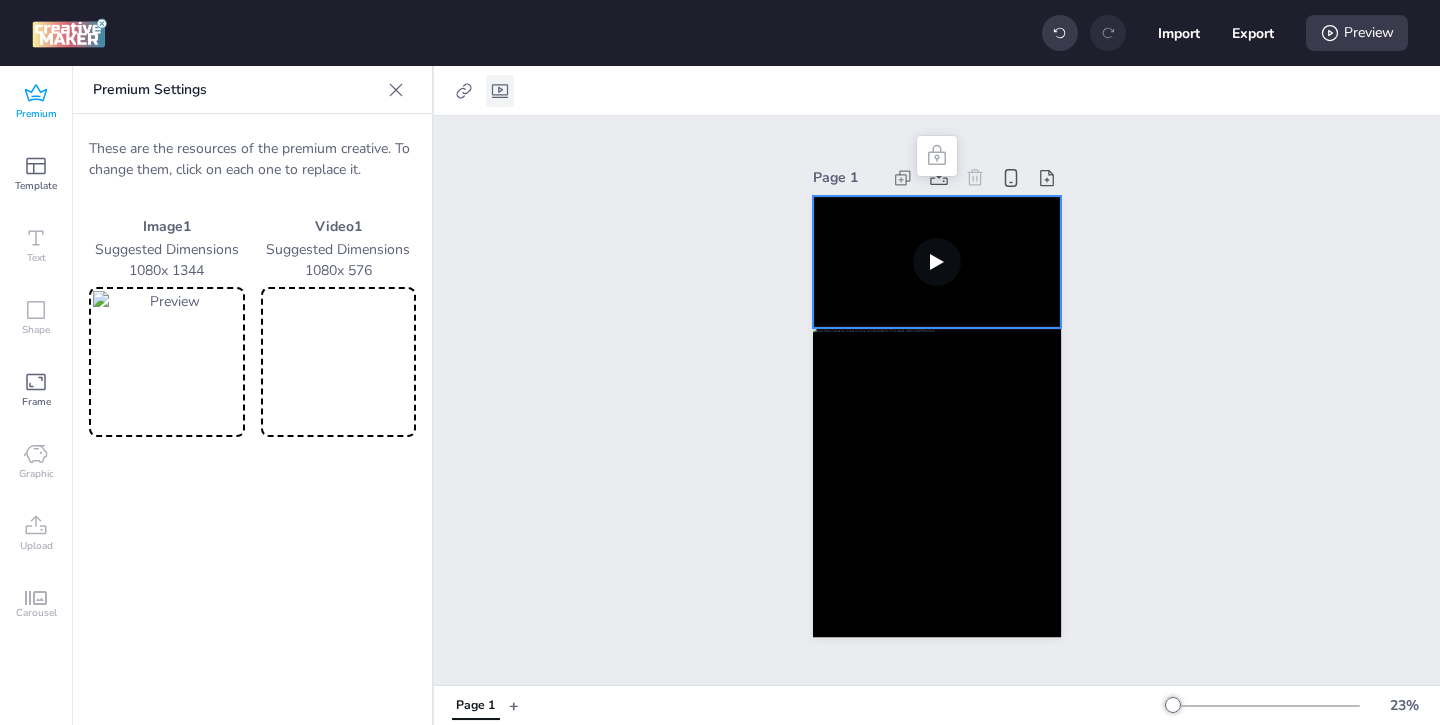 click 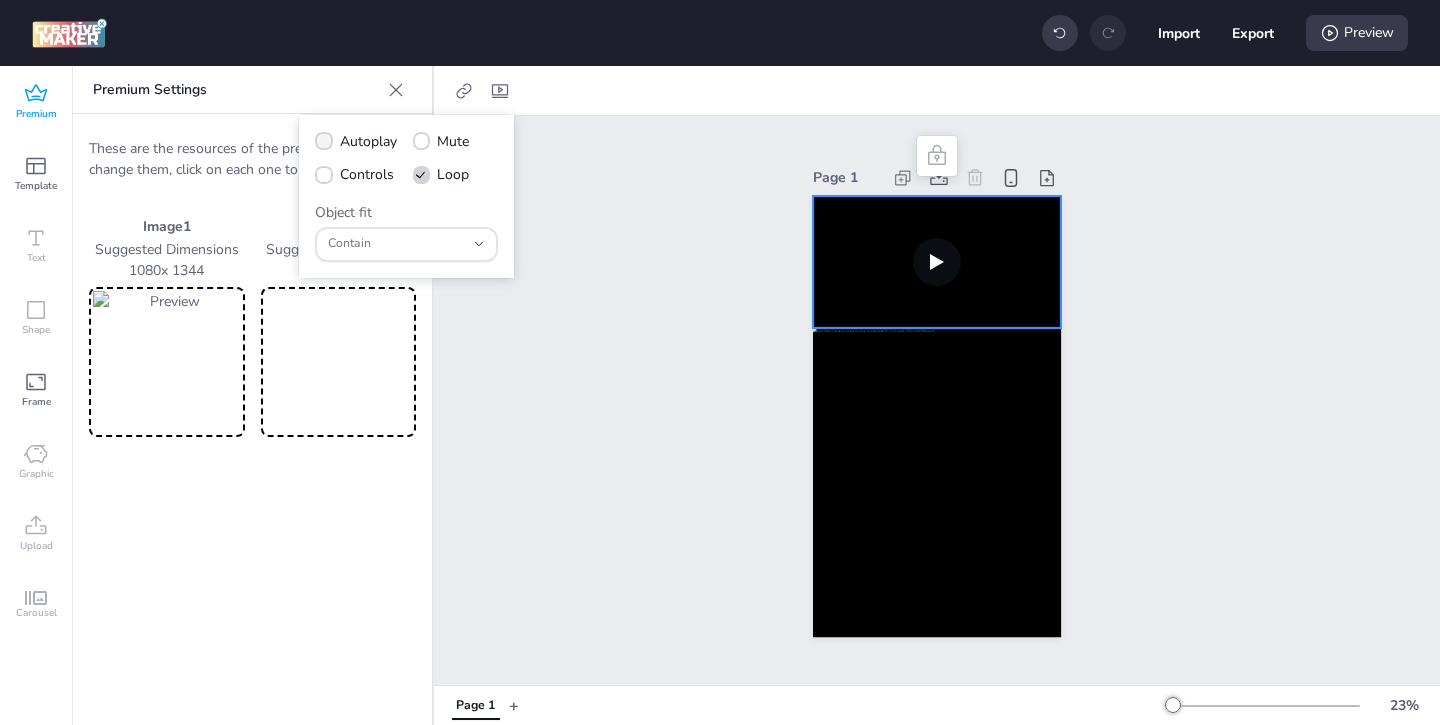 click 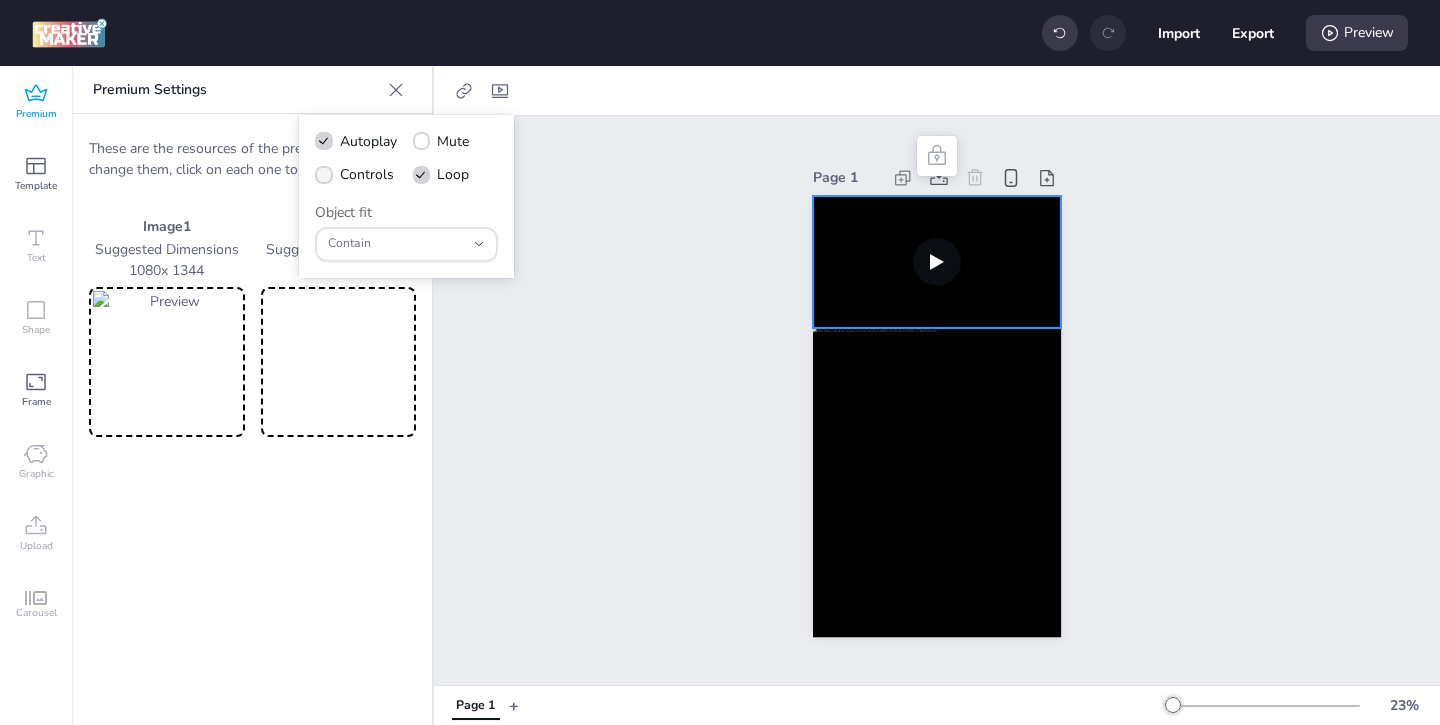 click 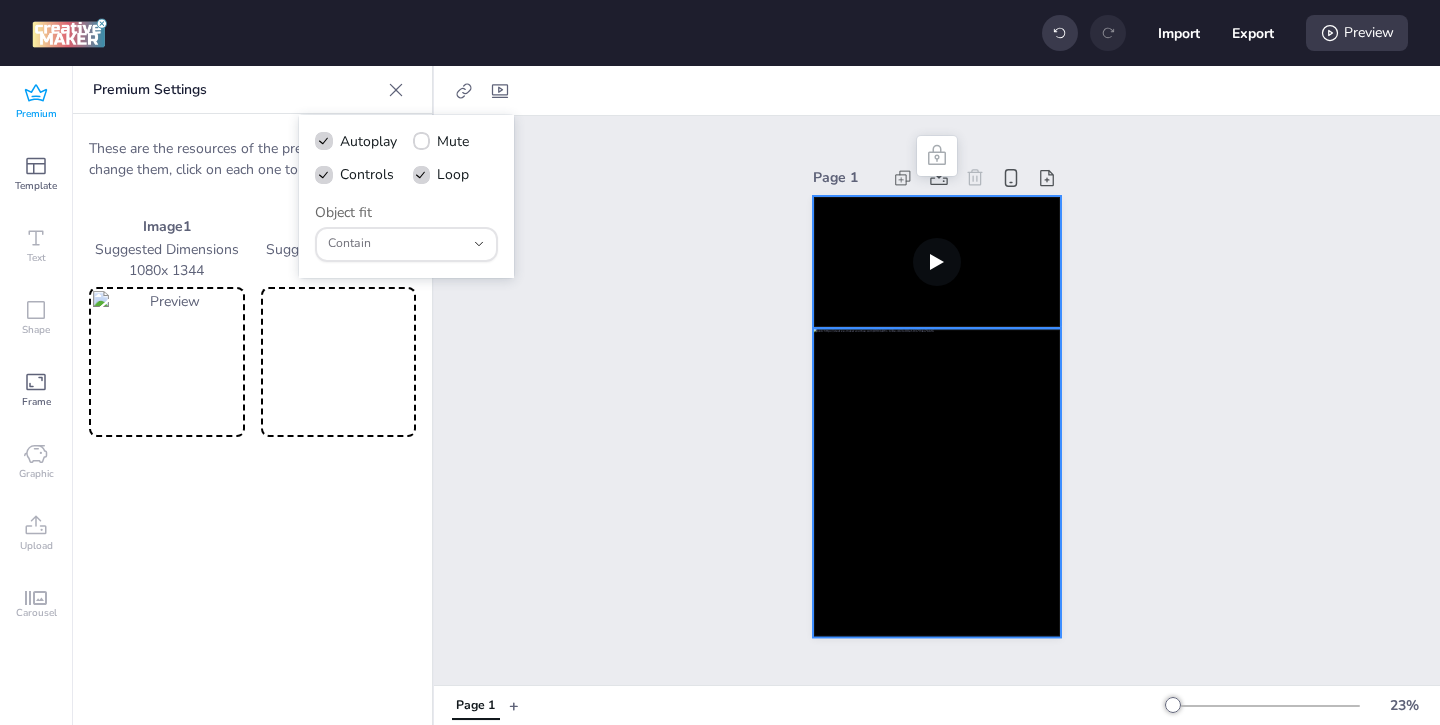 click at bounding box center [937, 482] 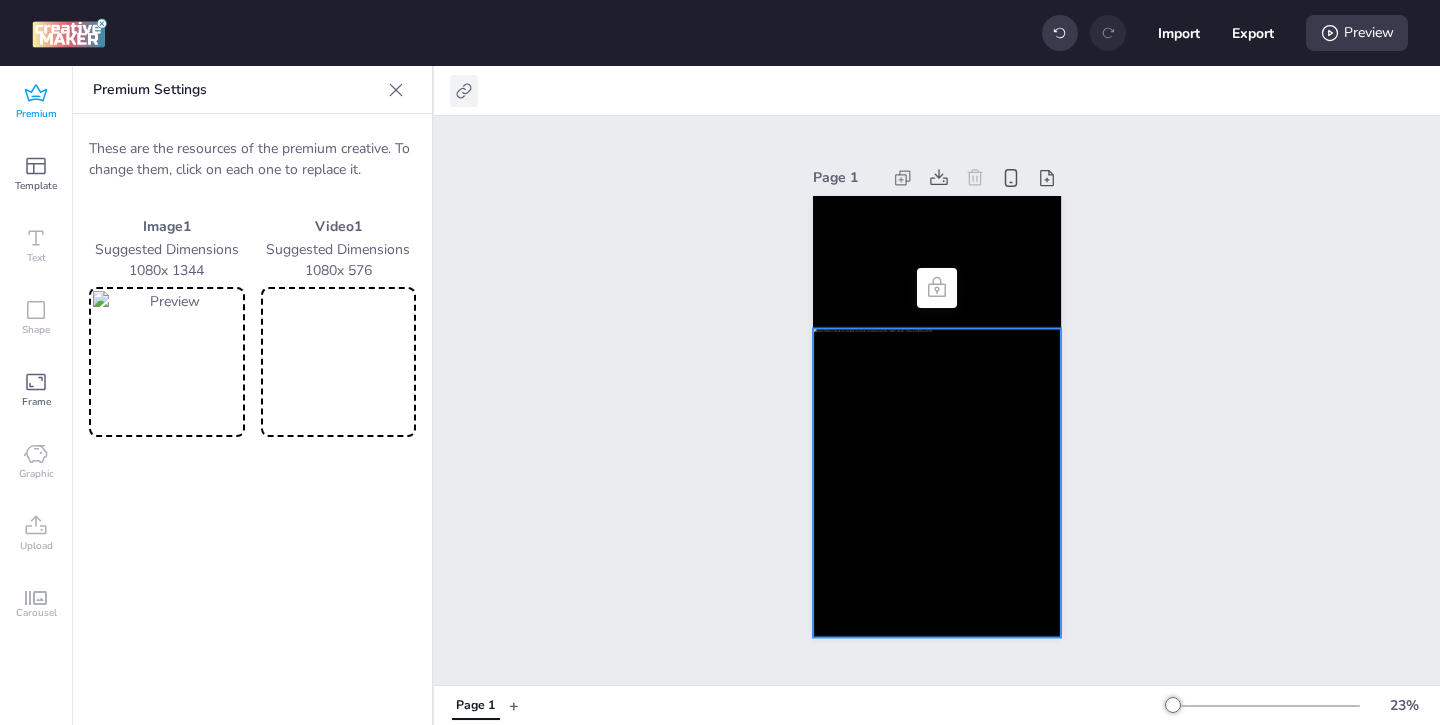 click 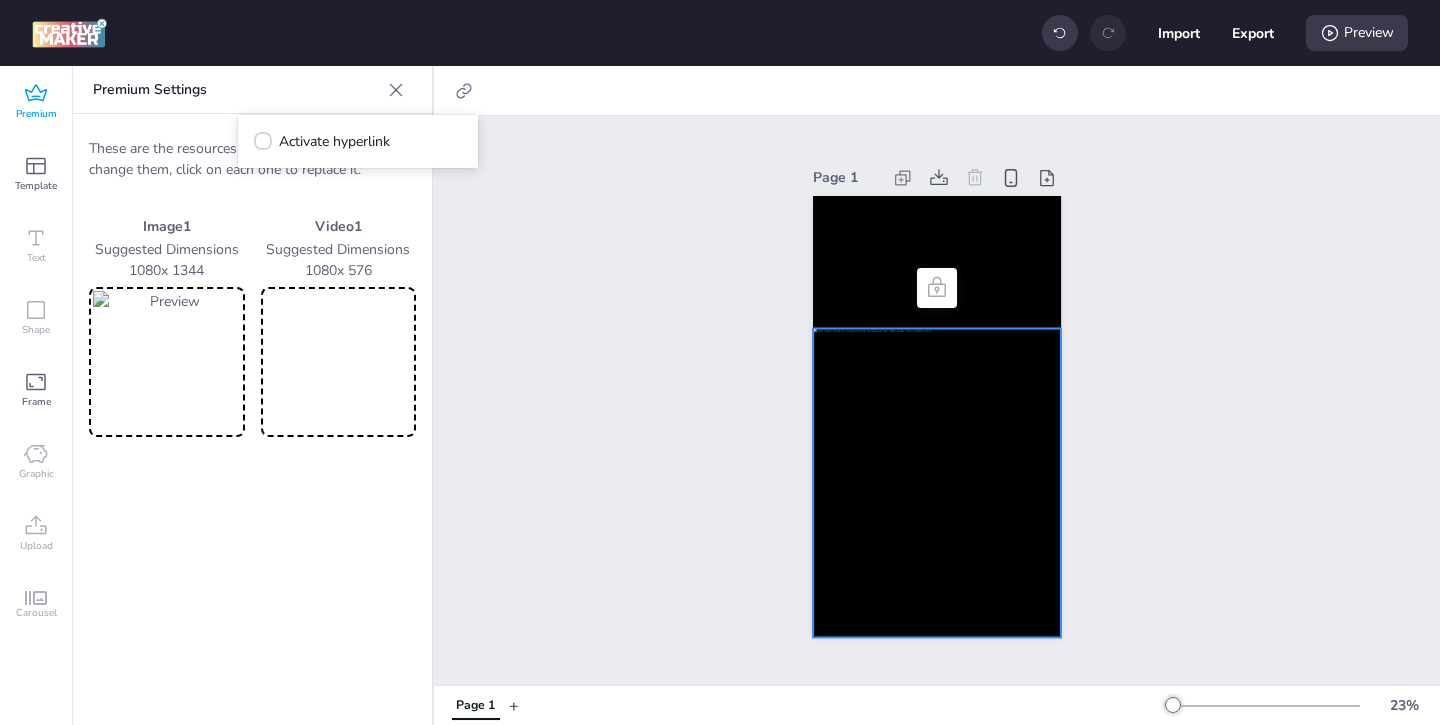 click on "Activate hyperlink" at bounding box center [358, 142] 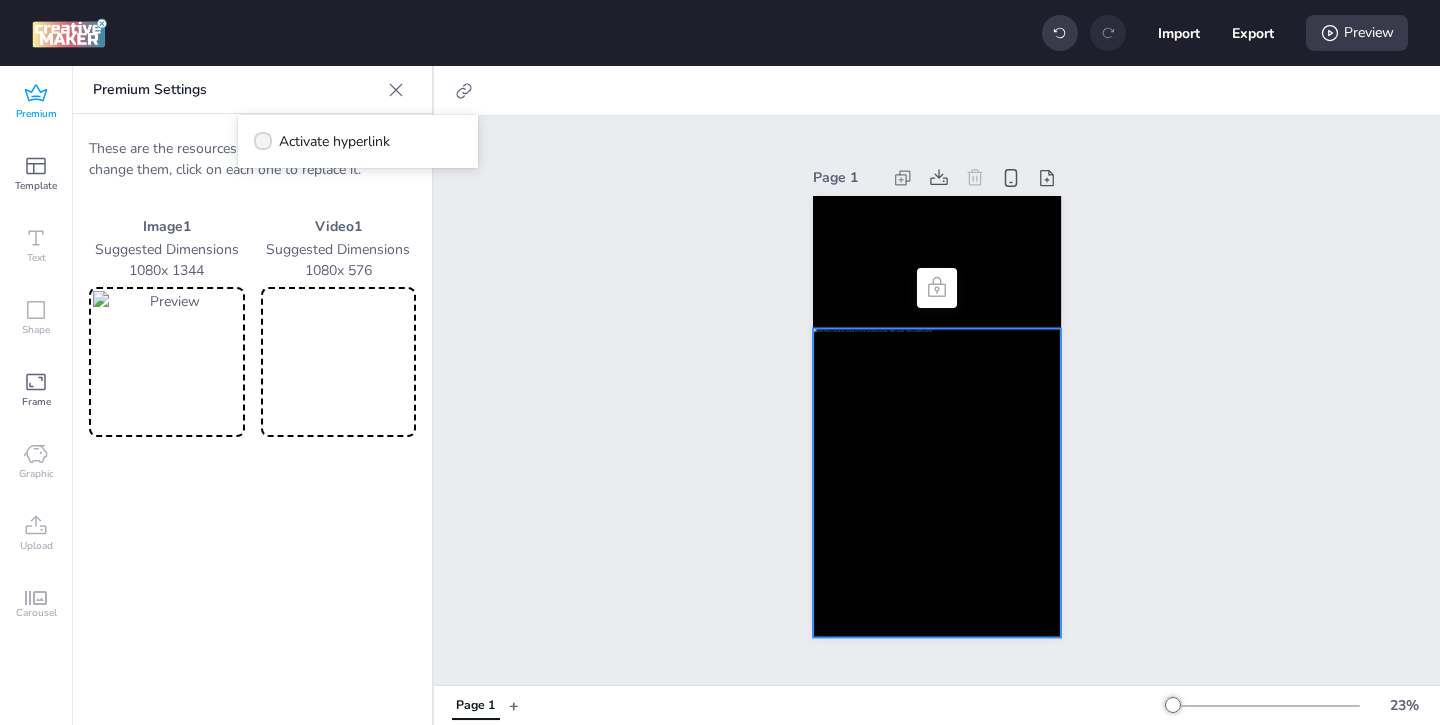 click at bounding box center [263, 141] 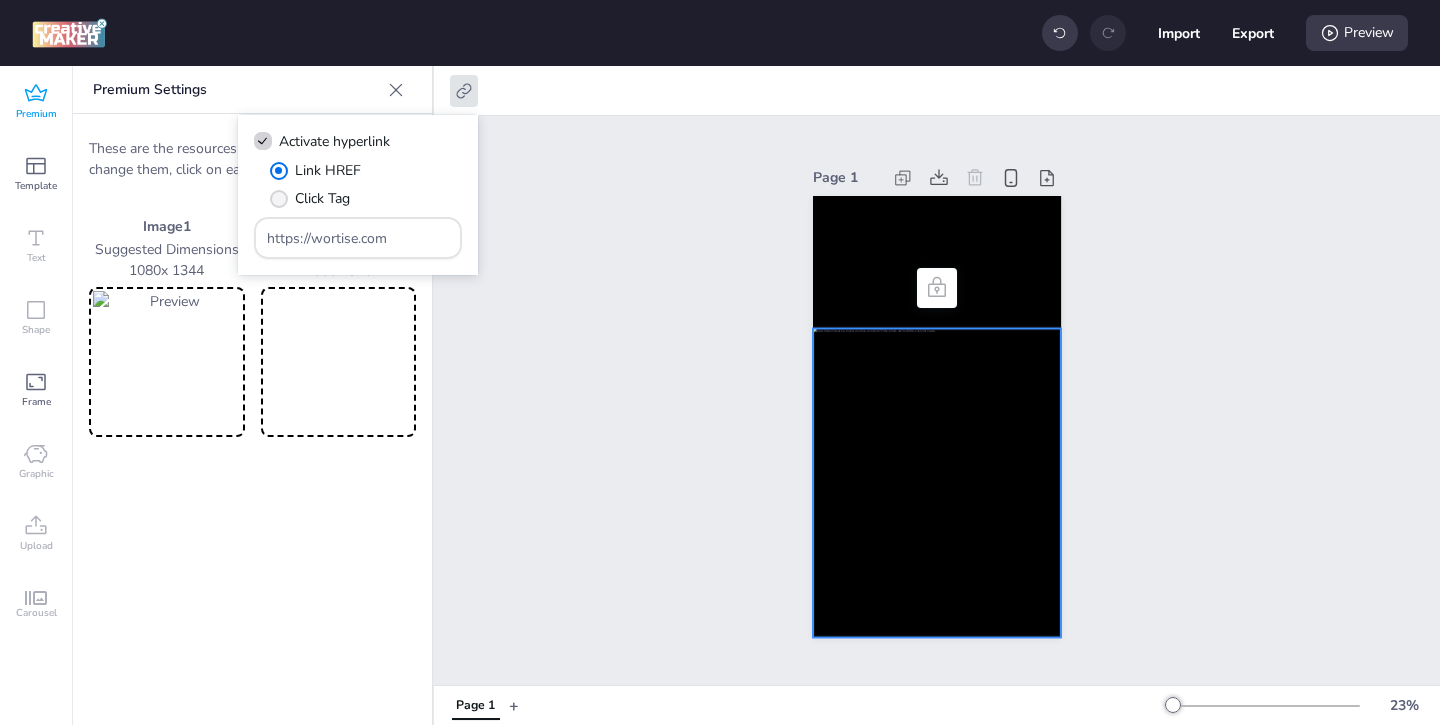 click on "Click Tag" at bounding box center (322, 198) 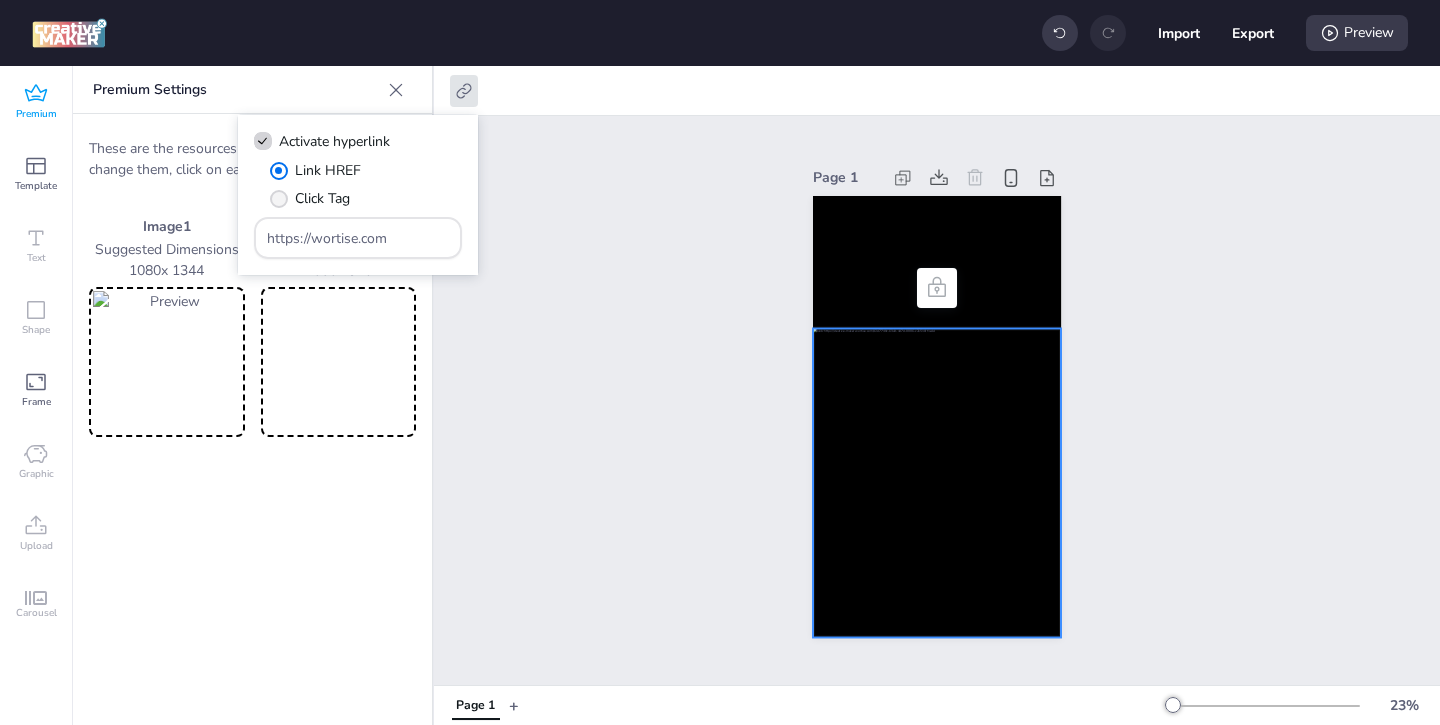 click on "Click Tag" at bounding box center (275, 206) 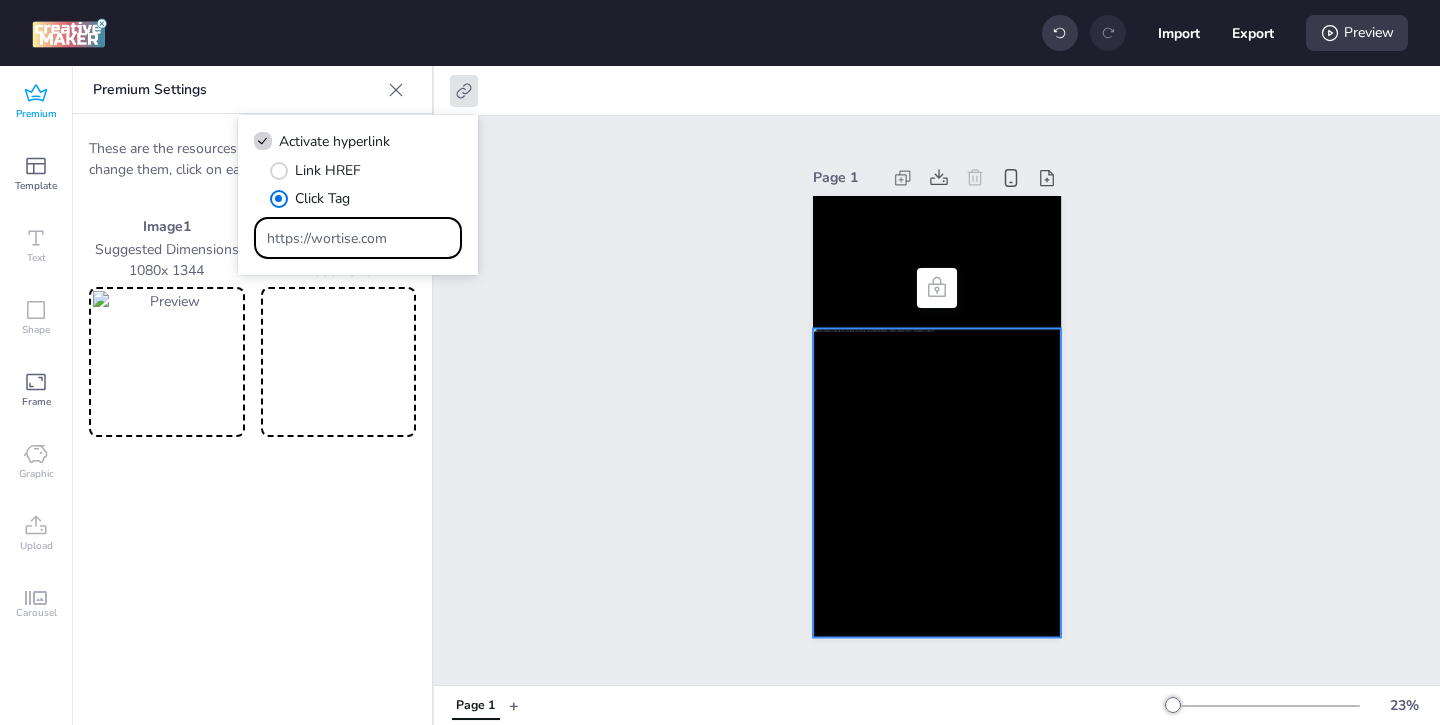 drag, startPoint x: 421, startPoint y: 241, endPoint x: 342, endPoint y: 198, distance: 89.94443 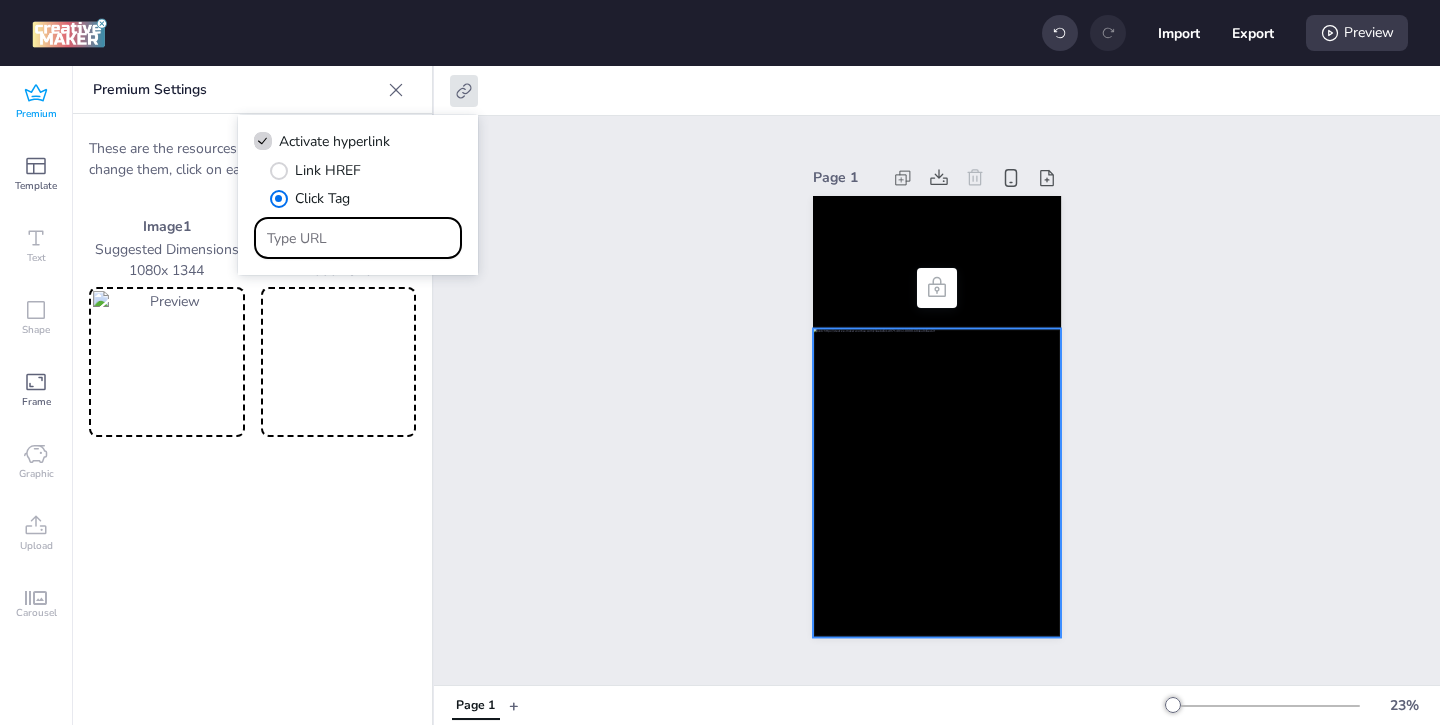 paste on "https://ad.doubleclick.net/ddm/trackclk/N1957659.3999883WORTISE/B33793897.426798570;dc_trk_aid=619334412;dc_trk_cid=239111290;dc_lat=;dc_rdid=;tag_for_child_directed_treatment=;tfua=;gdpr=${GDPR};gdpr_consent=${GDPR_CONSENT_755};ltd=;dc_tdv=1" 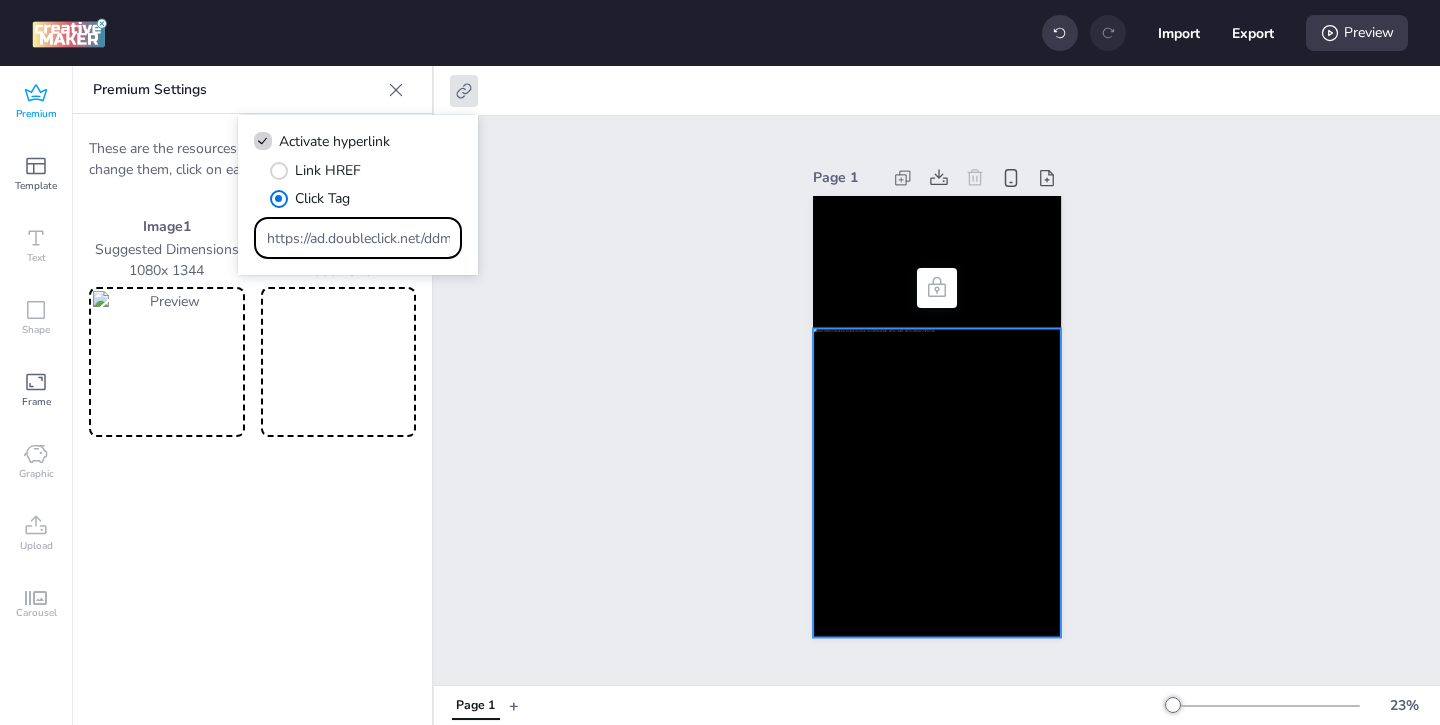 scroll, scrollTop: 0, scrollLeft: 1525, axis: horizontal 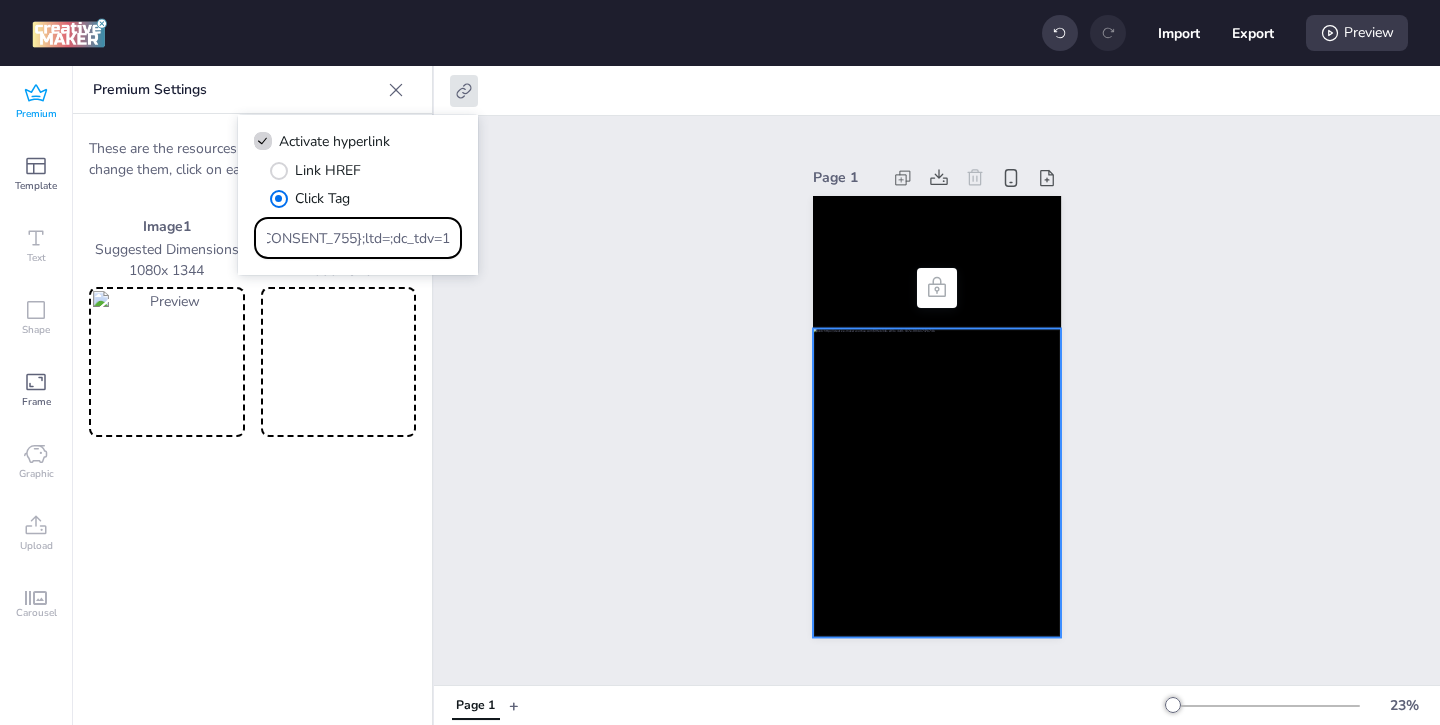 click on "Page 1" at bounding box center (937, 400) 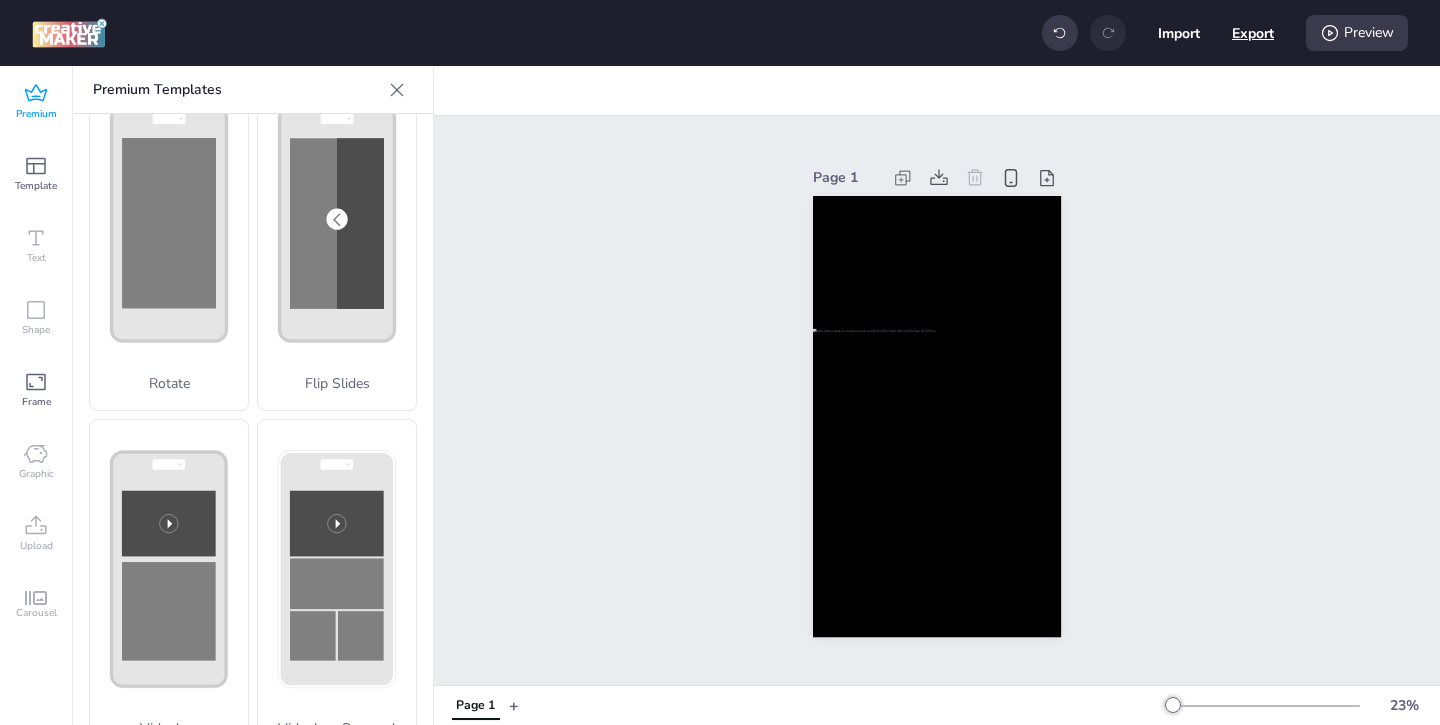 click on "Export" at bounding box center [1253, 33] 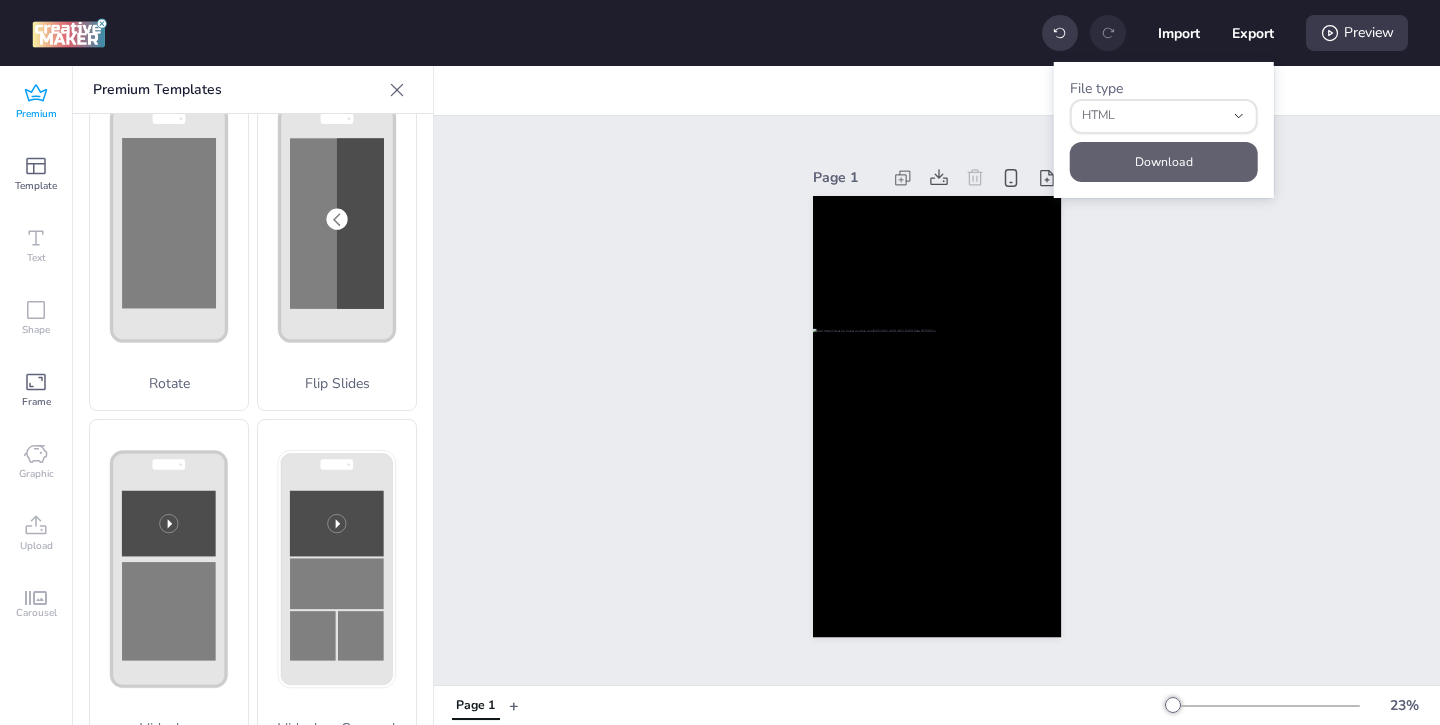 click on "Download" at bounding box center [1164, 162] 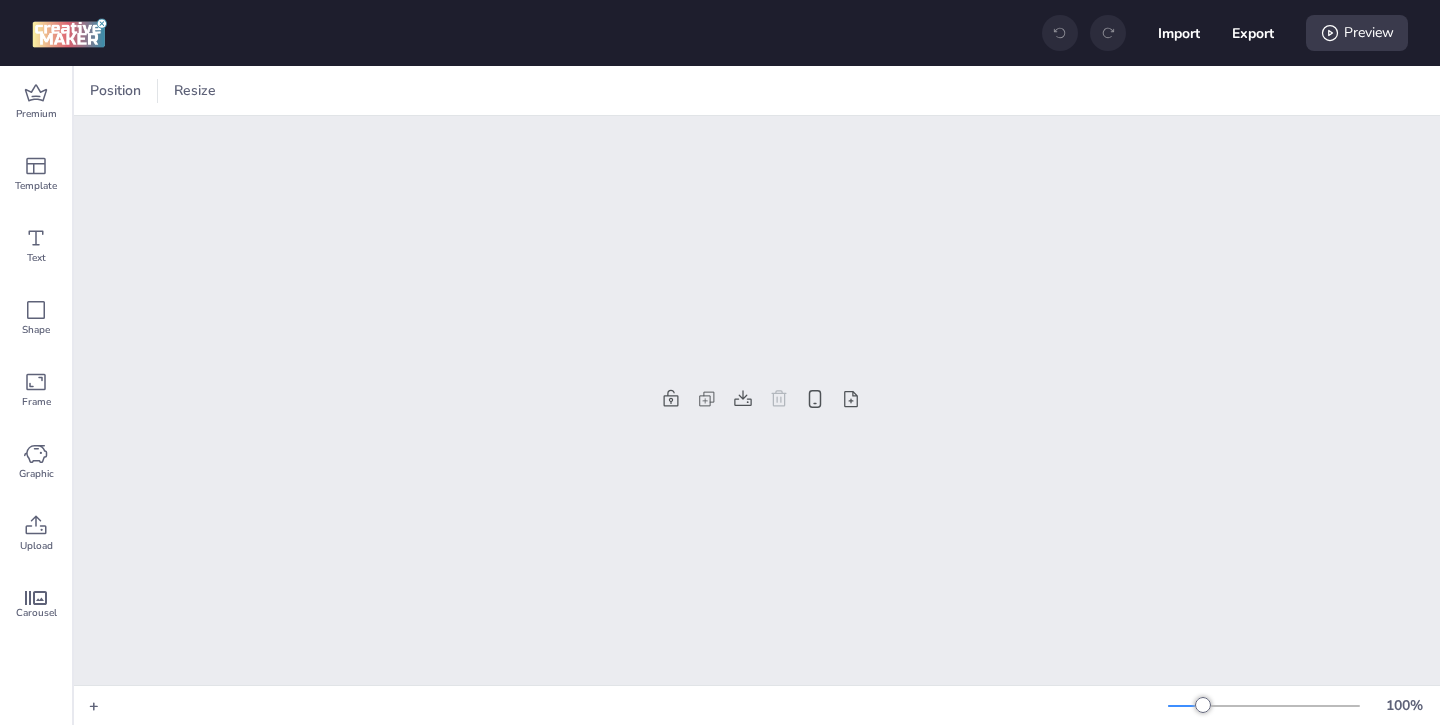 scroll, scrollTop: 0, scrollLeft: 0, axis: both 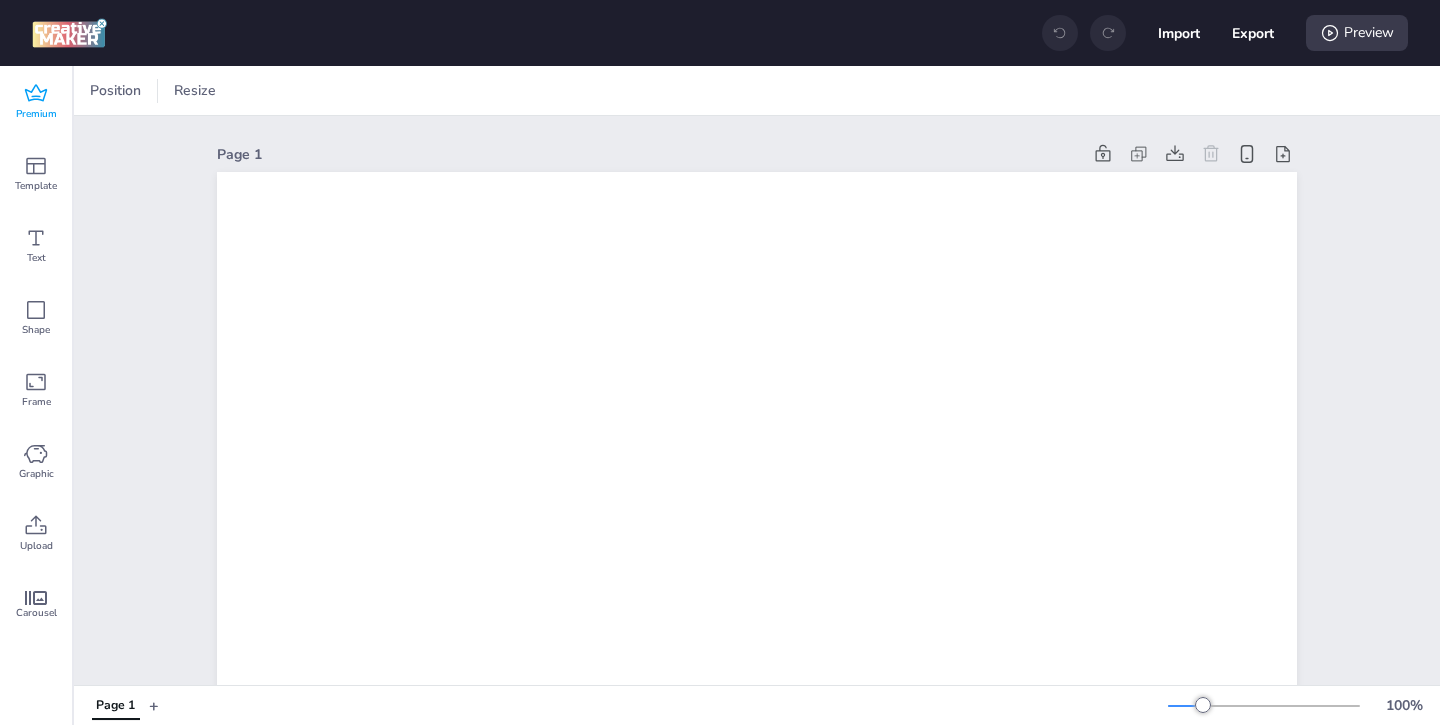 click 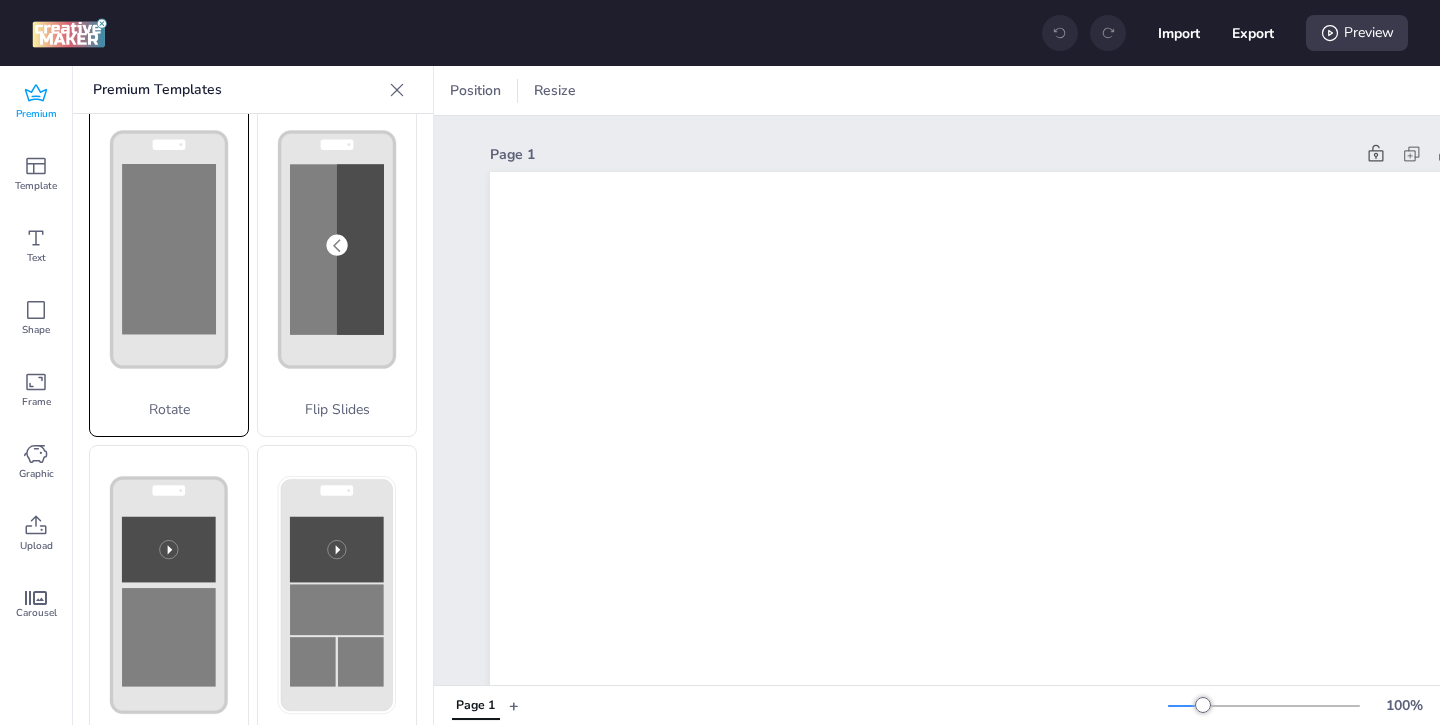 scroll, scrollTop: 399, scrollLeft: 0, axis: vertical 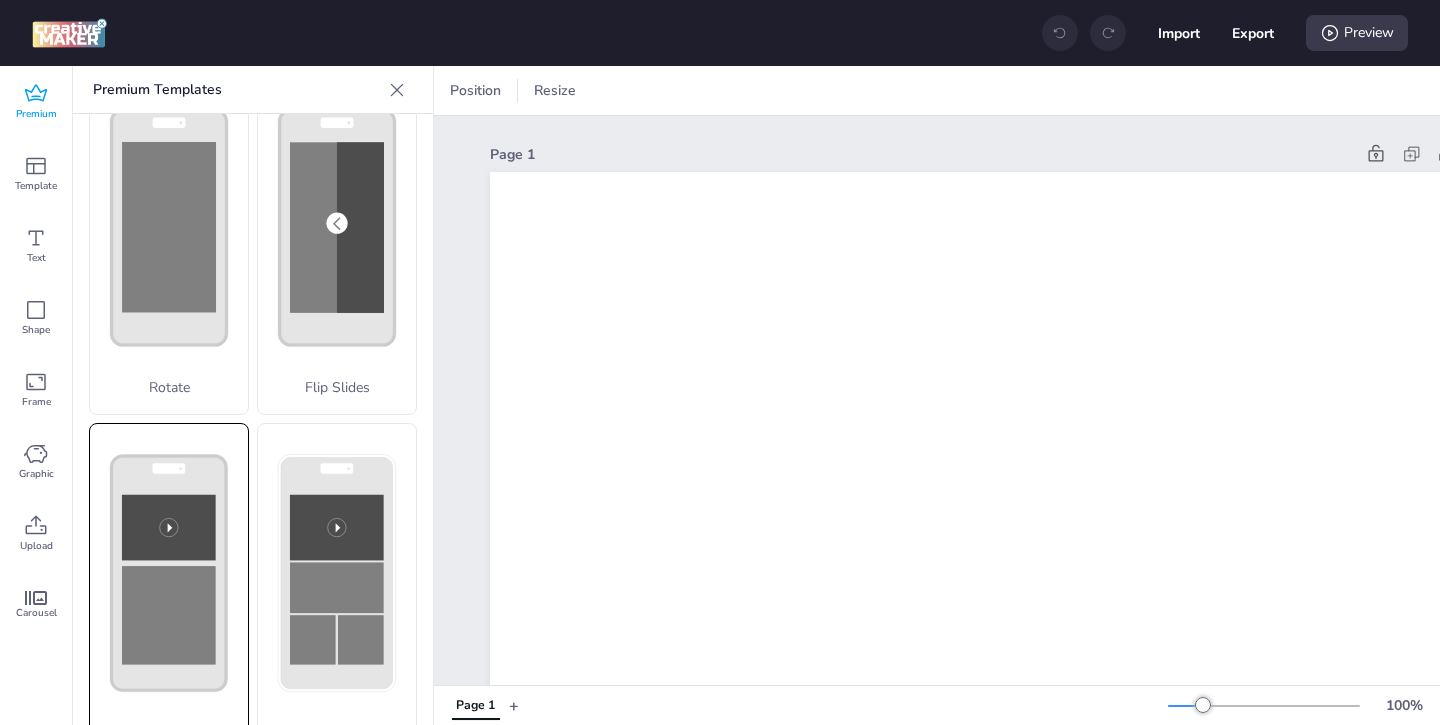 click 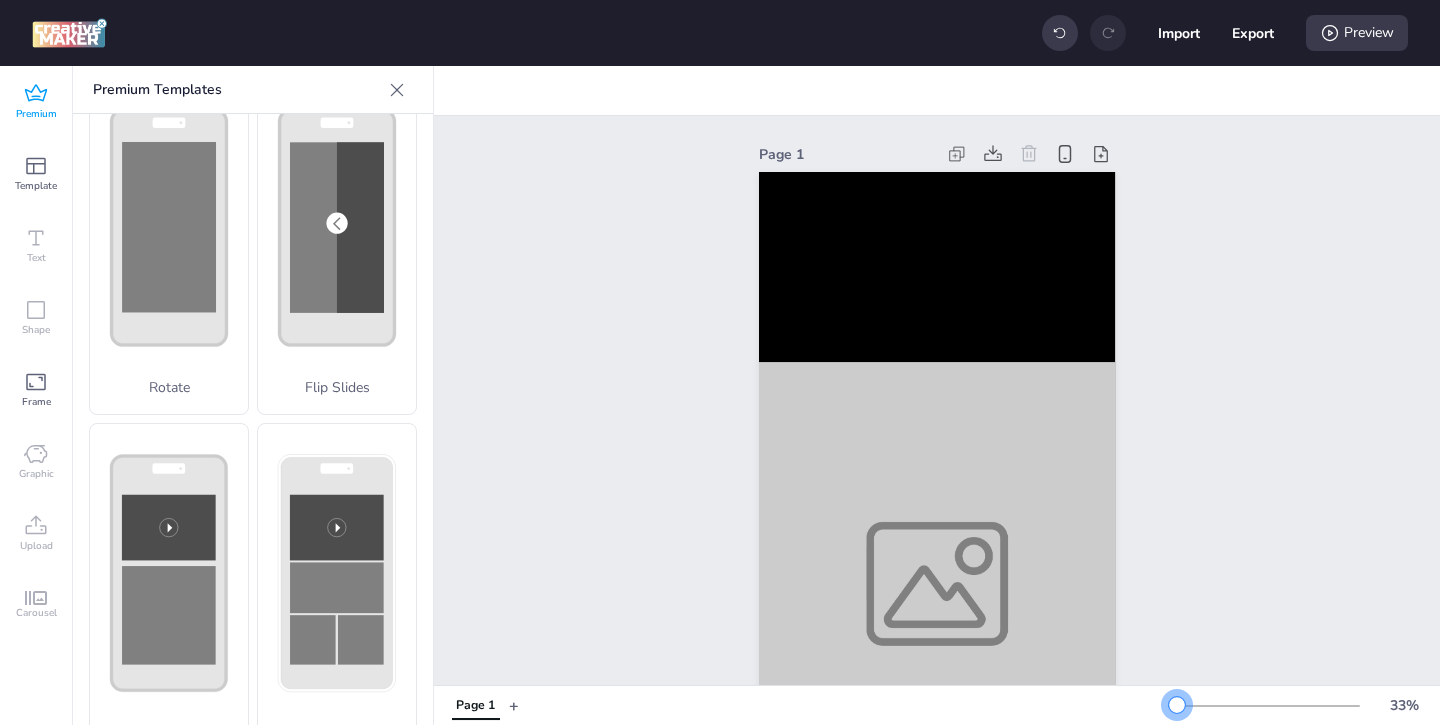 drag, startPoint x: 1206, startPoint y: 704, endPoint x: 1177, endPoint y: 706, distance: 29.068884 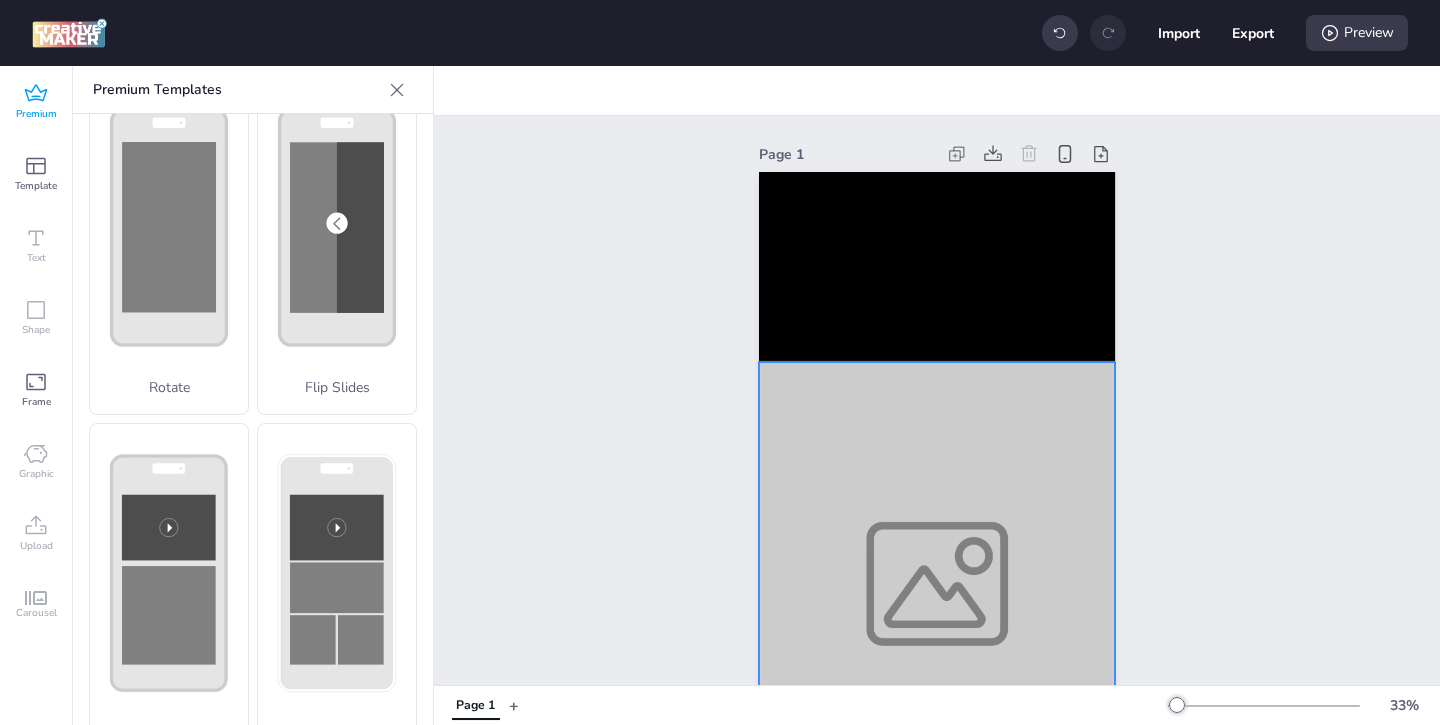 click at bounding box center (937, 584) 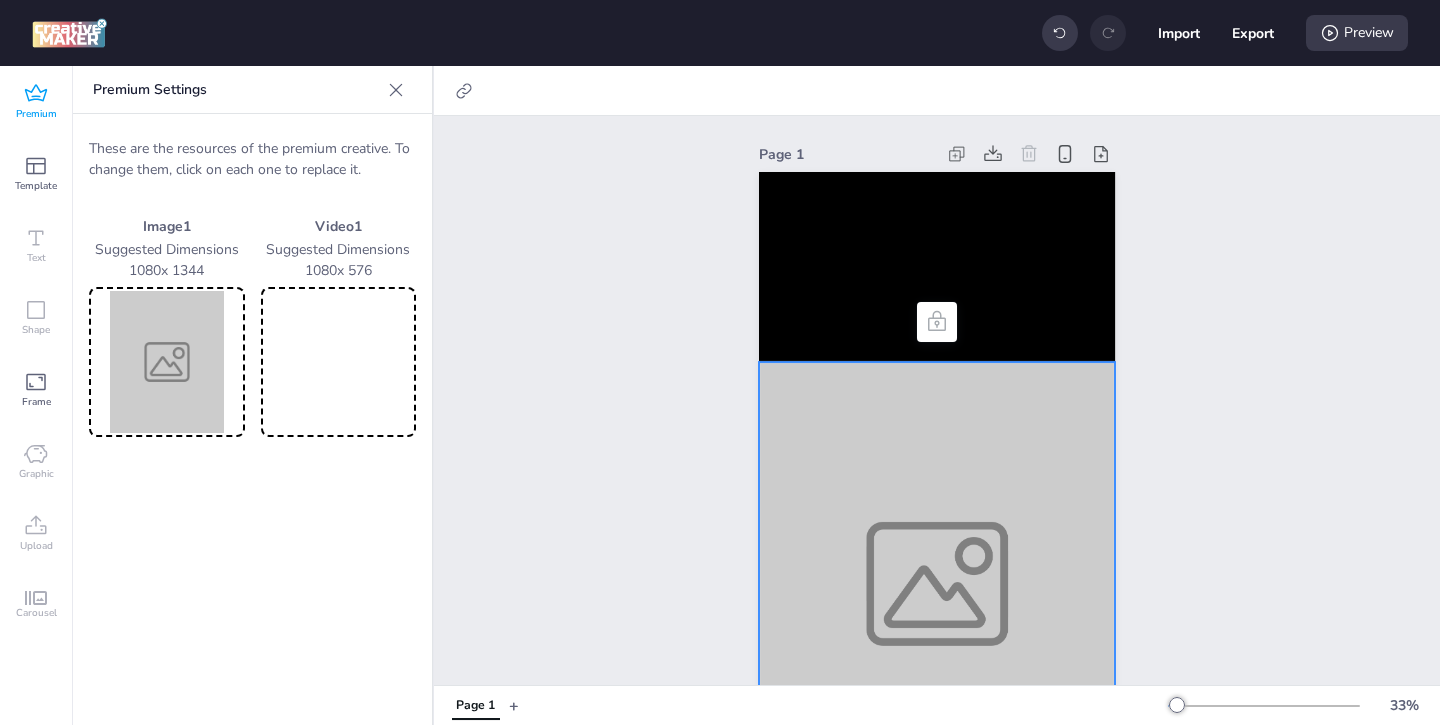 click at bounding box center [167, 362] 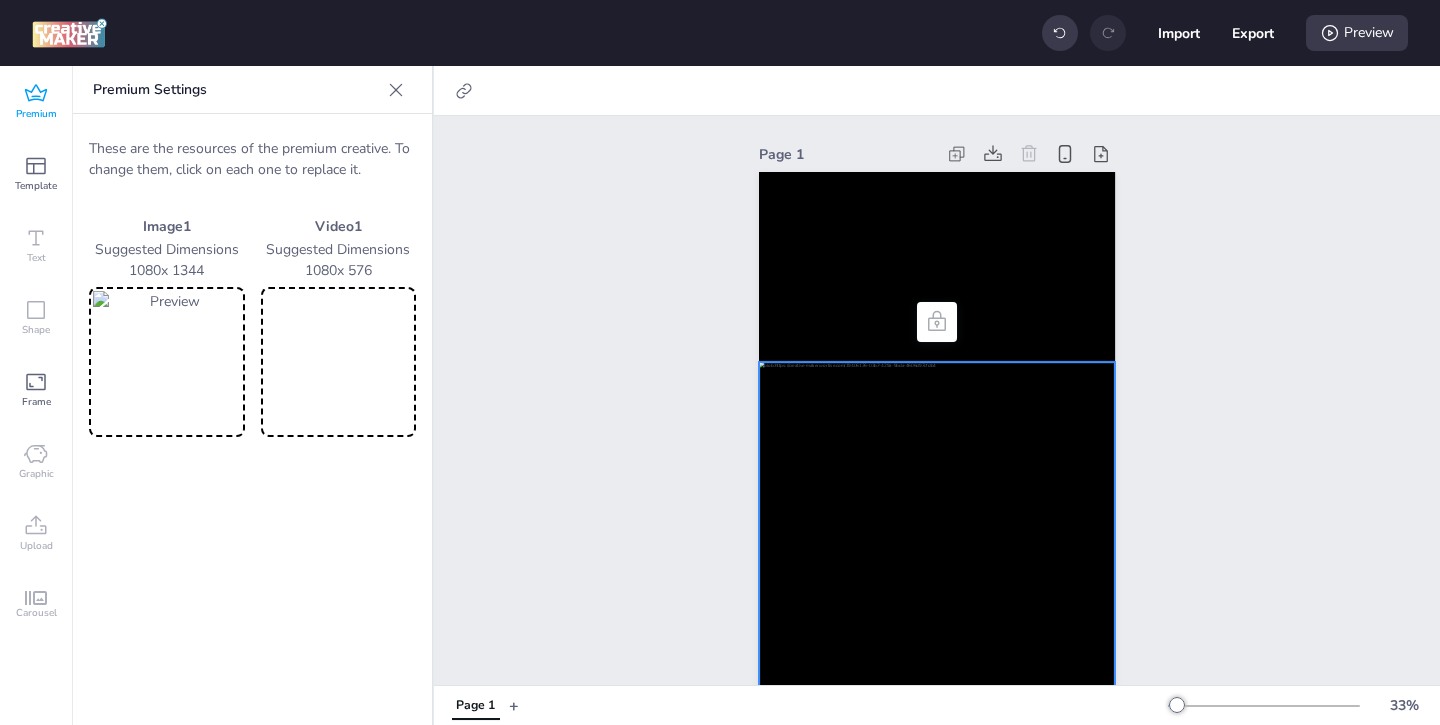 click at bounding box center (339, 362) 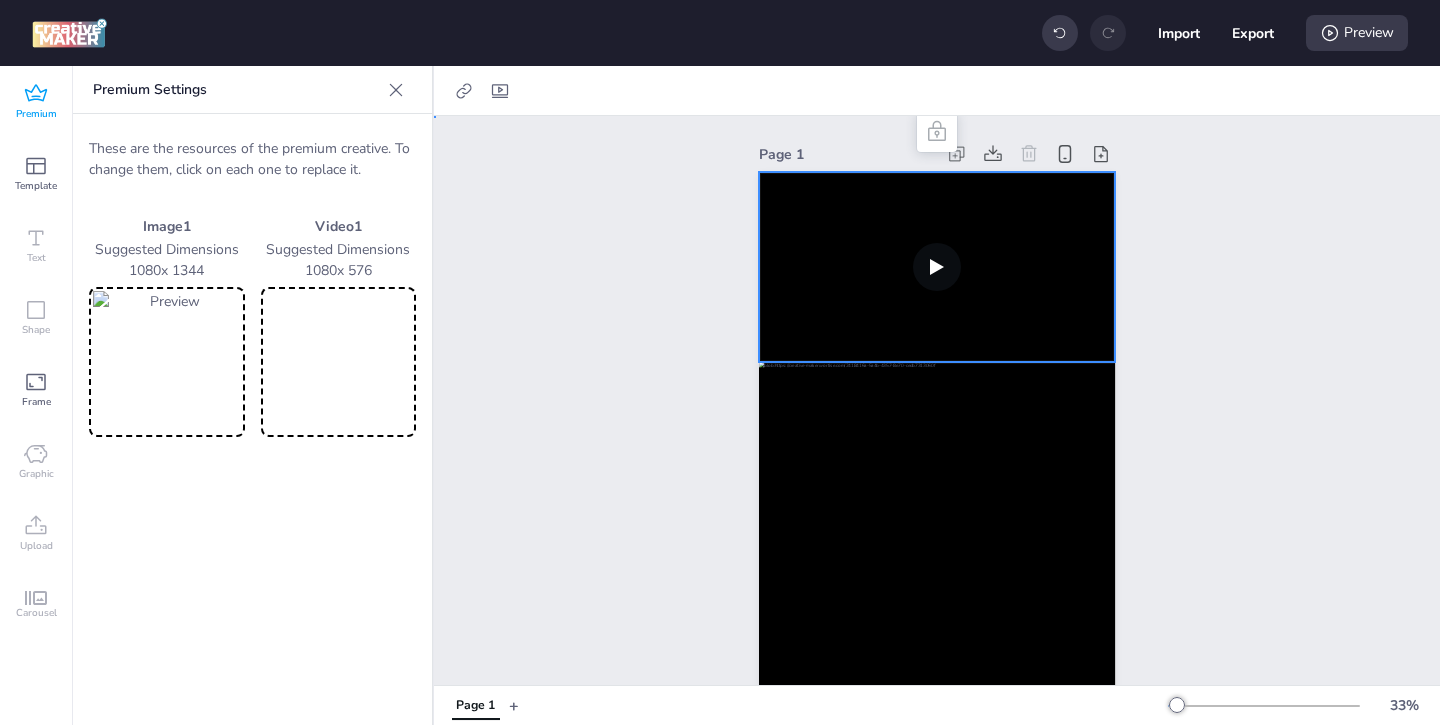 click at bounding box center [937, 267] 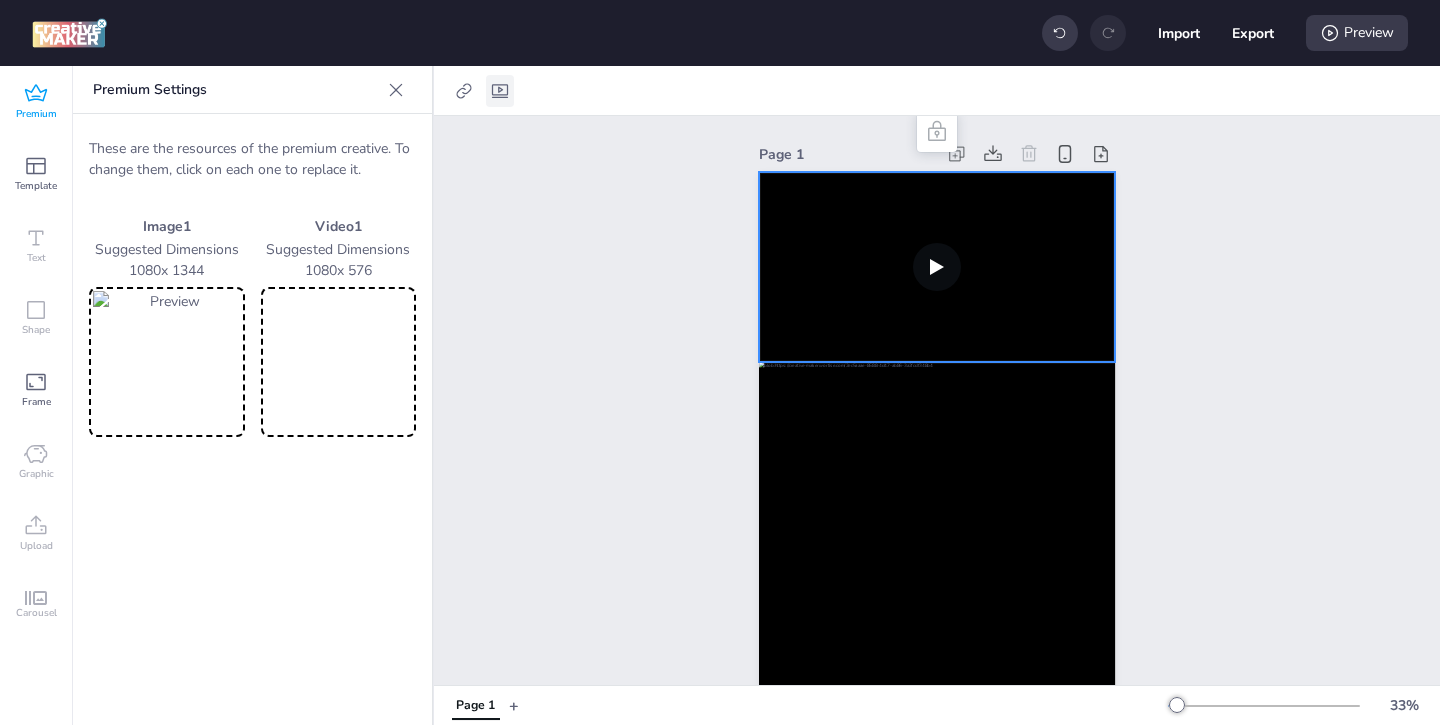 click 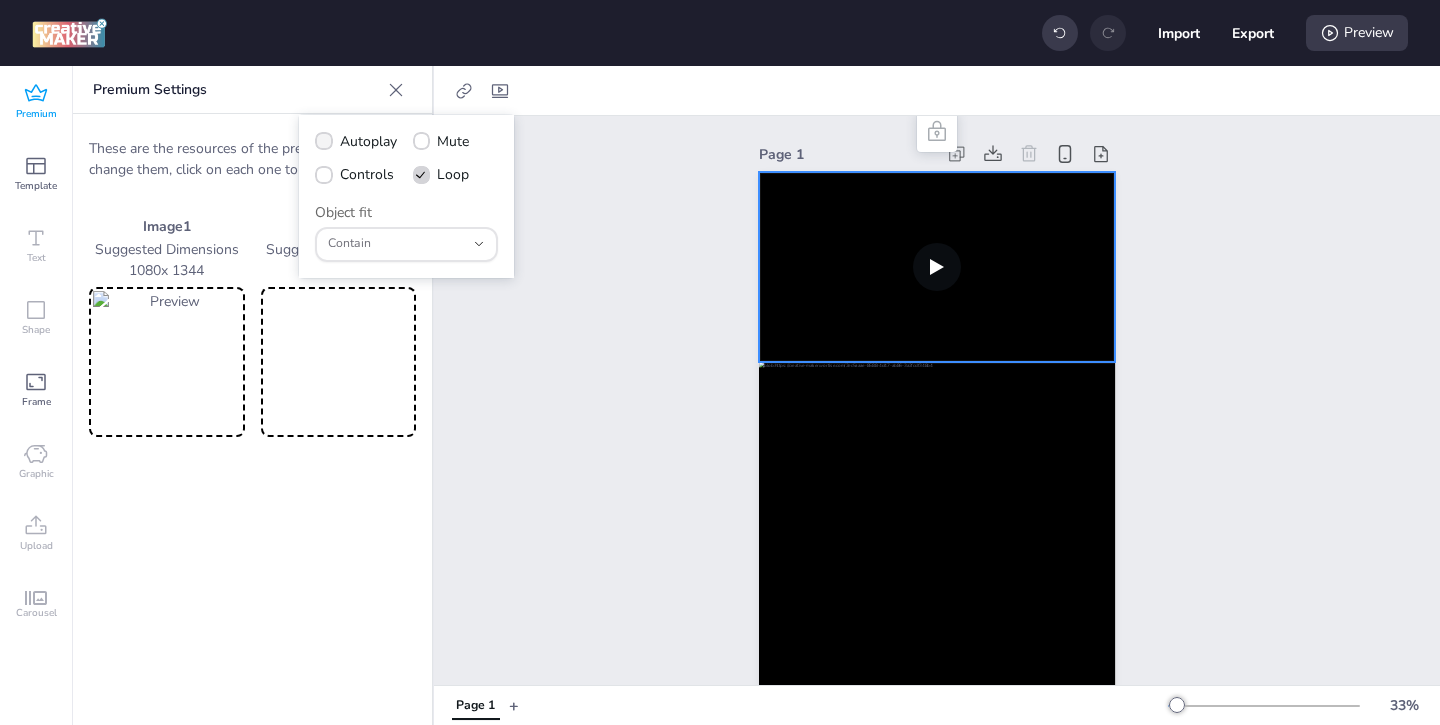 click on "Autoplay" at bounding box center (356, 141) 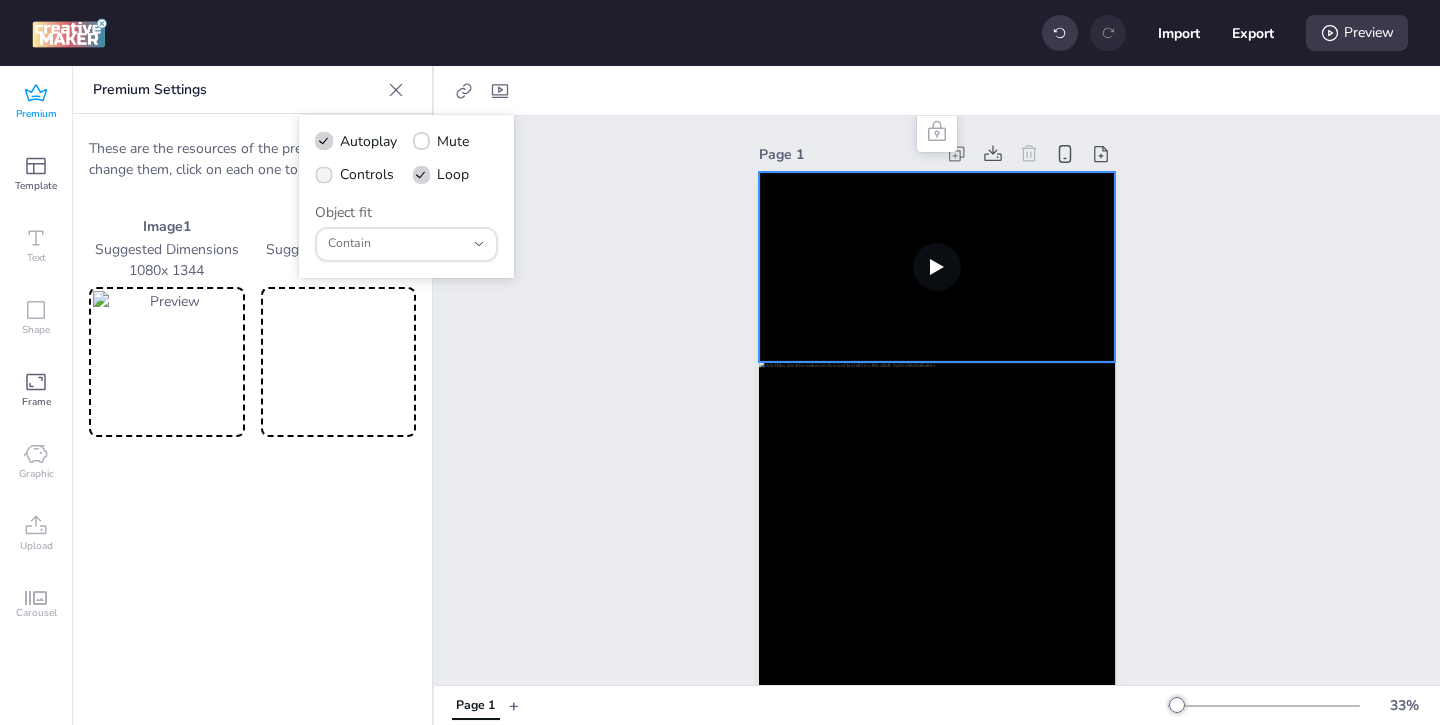 click 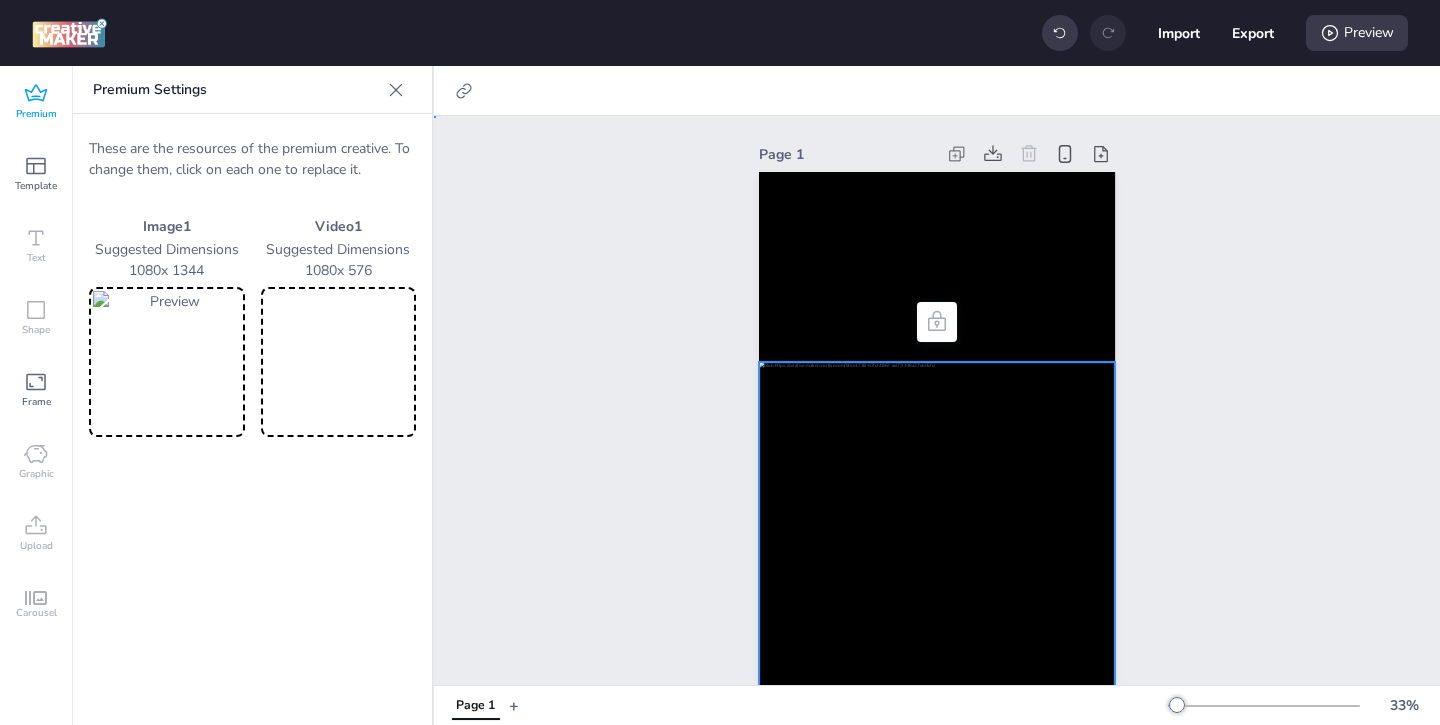 click at bounding box center [937, 584] 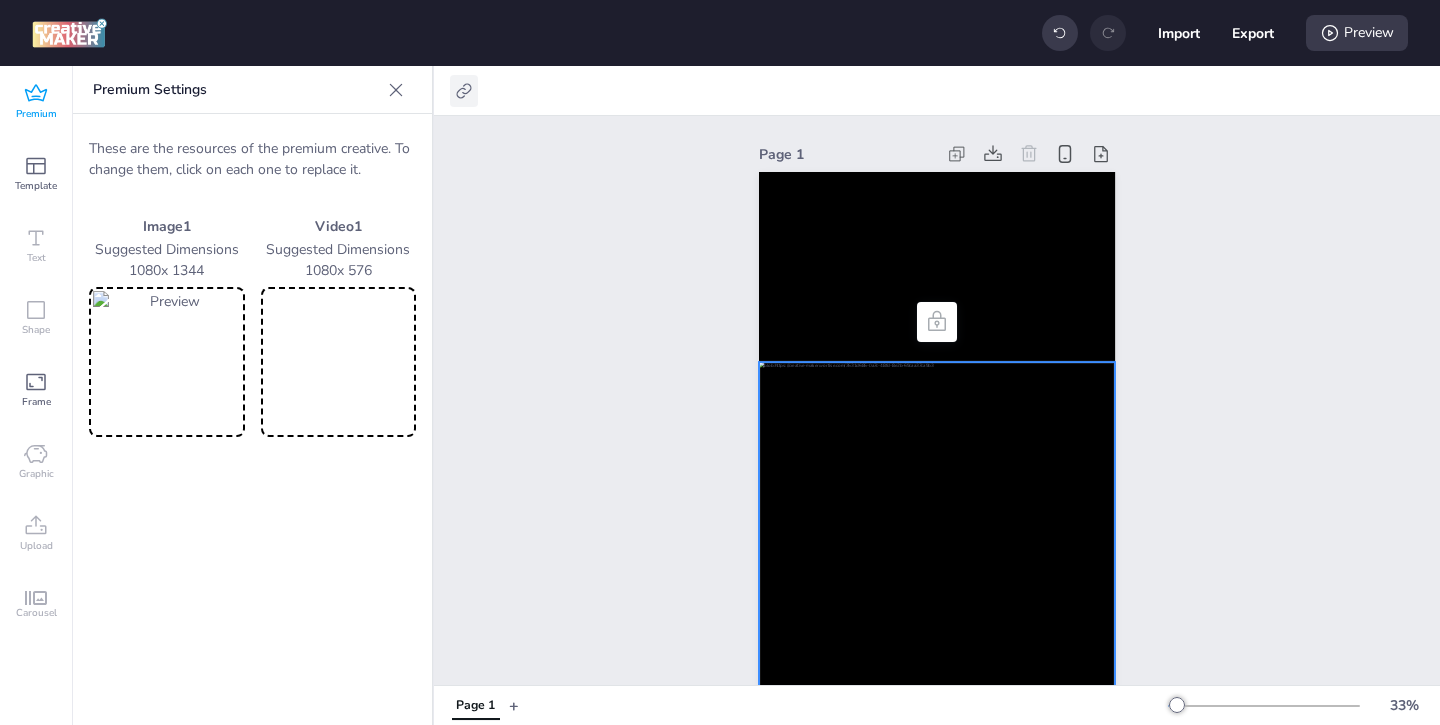 click 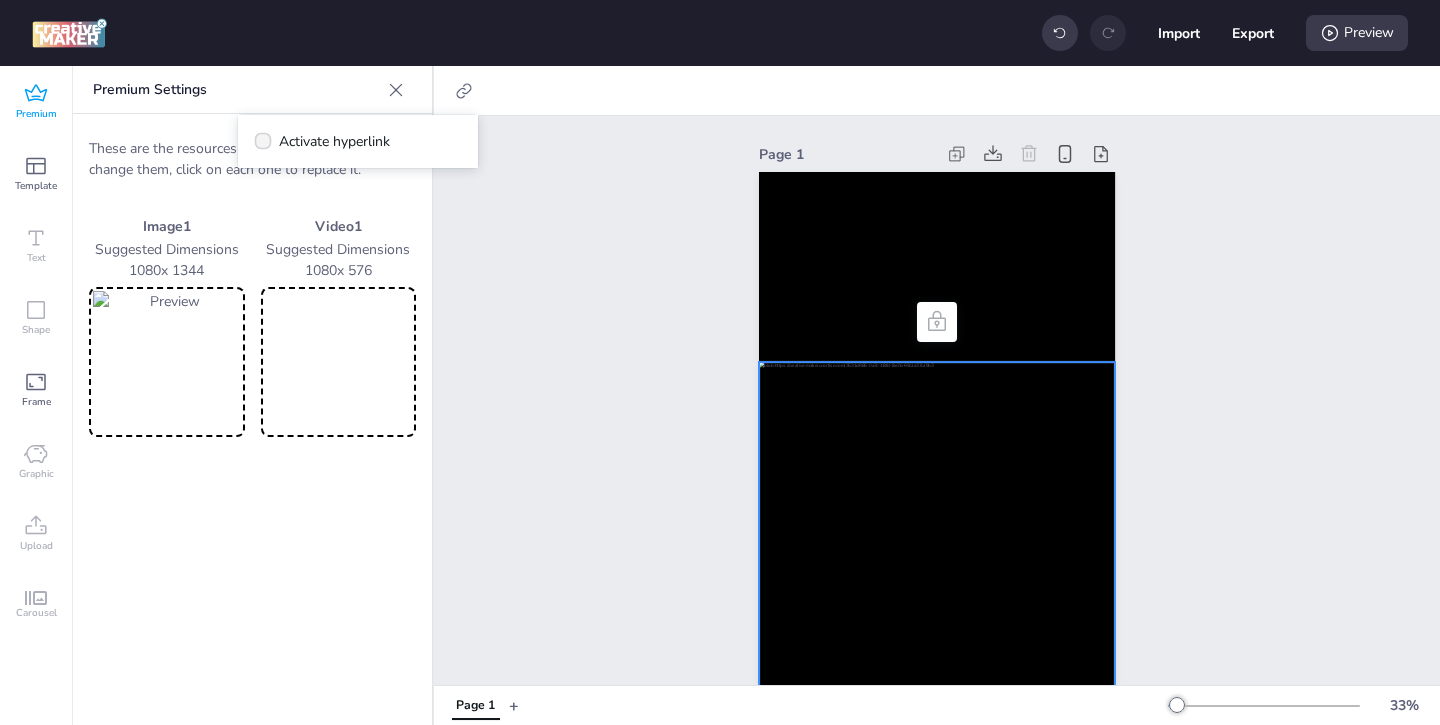 click on "Activate hyperlink" at bounding box center (334, 141) 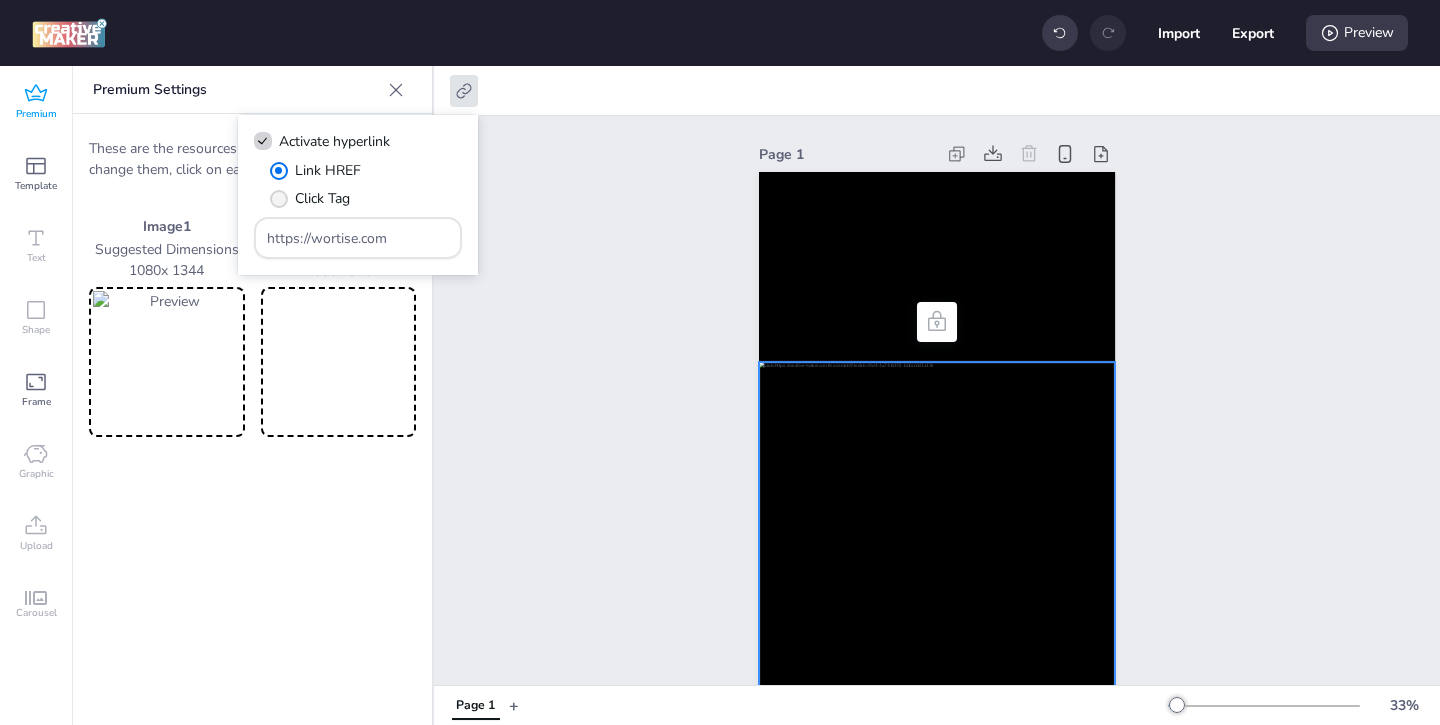click on "Click Tag" at bounding box center (322, 198) 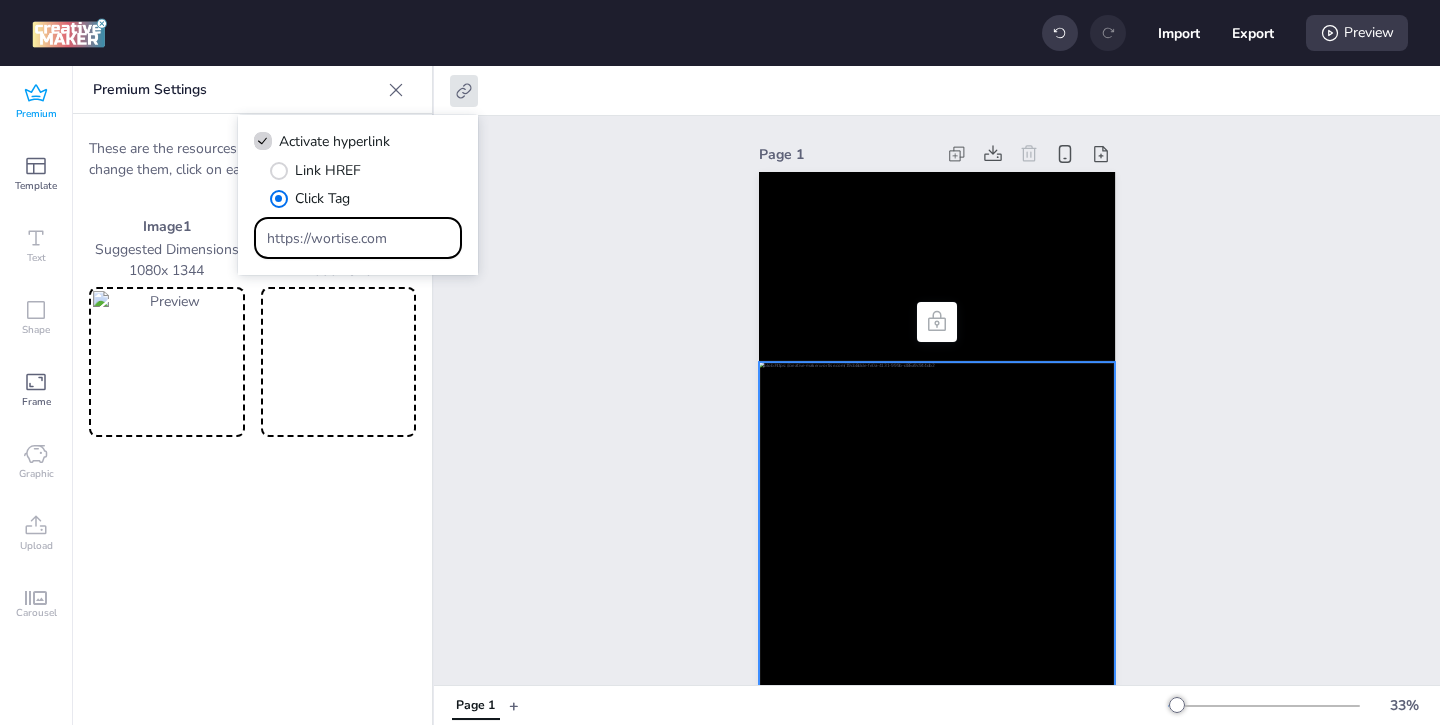 drag, startPoint x: 416, startPoint y: 241, endPoint x: 332, endPoint y: 192, distance: 97.24711 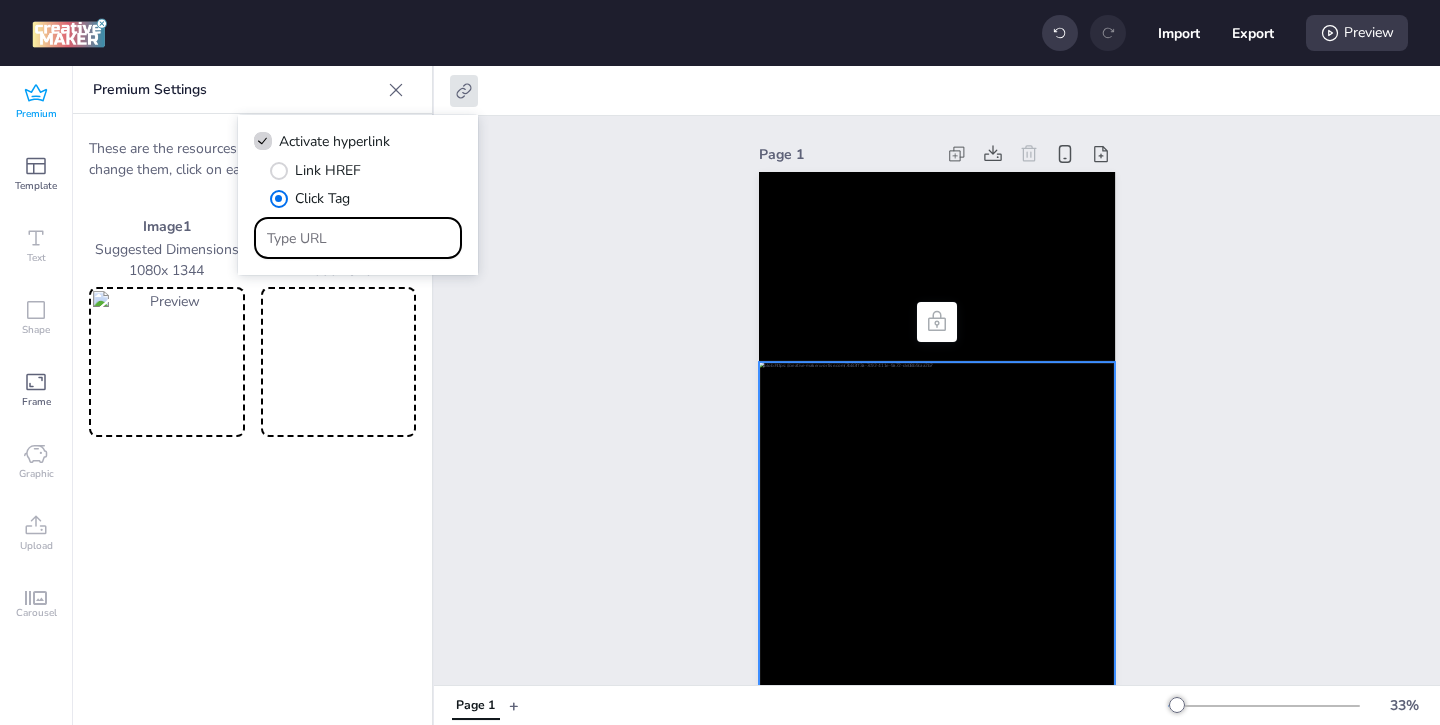 paste on "https://ad.doubleclick.net/ddm/trackclk/N1957659.3999883WORTISE/B33793897.426798570;dc_trk_aid=619334412;dc_trk_cid=239111290;dc_lat=;dc_rdid=;tag_for_child_directed_treatment=;tfua=;gdpr=${GDPR};gdpr_consent=${GDPR_CONSENT_755};ltd=;dc_tdv=1" 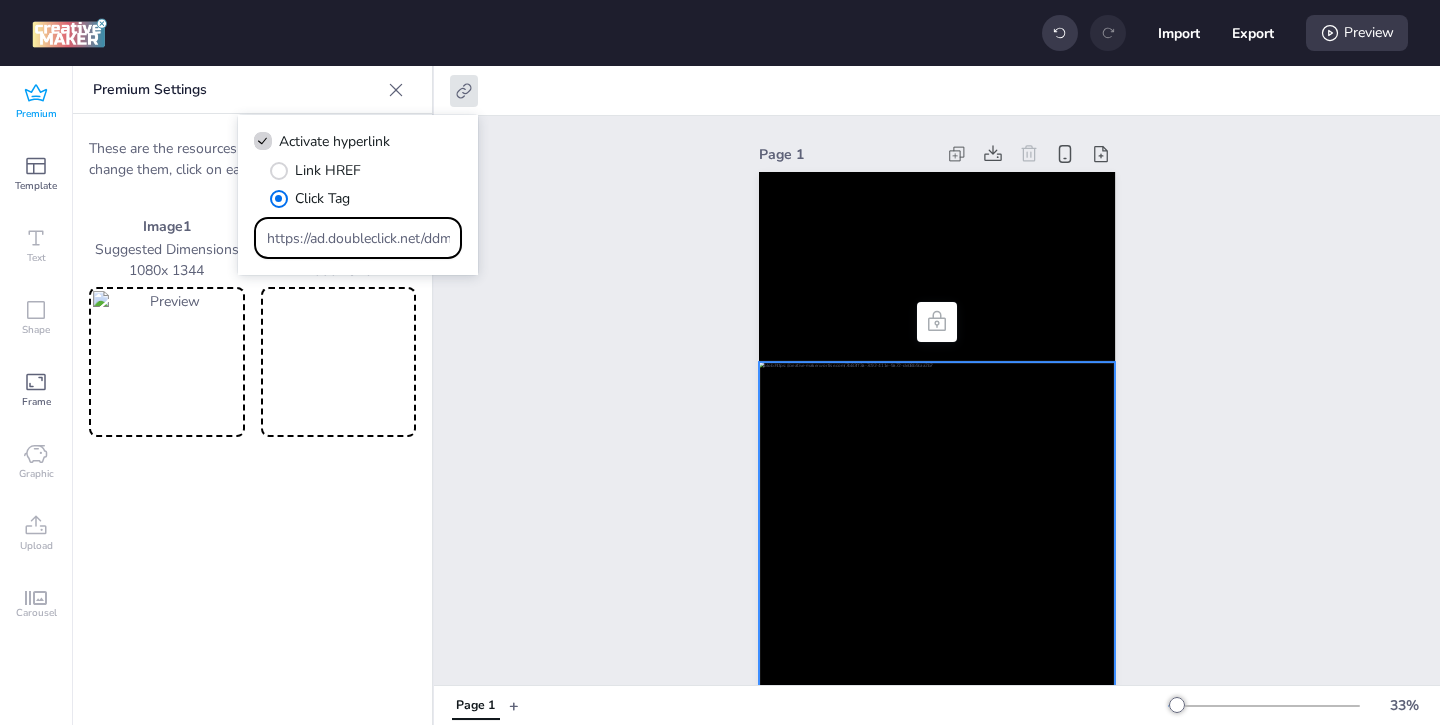 scroll, scrollTop: 0, scrollLeft: 1525, axis: horizontal 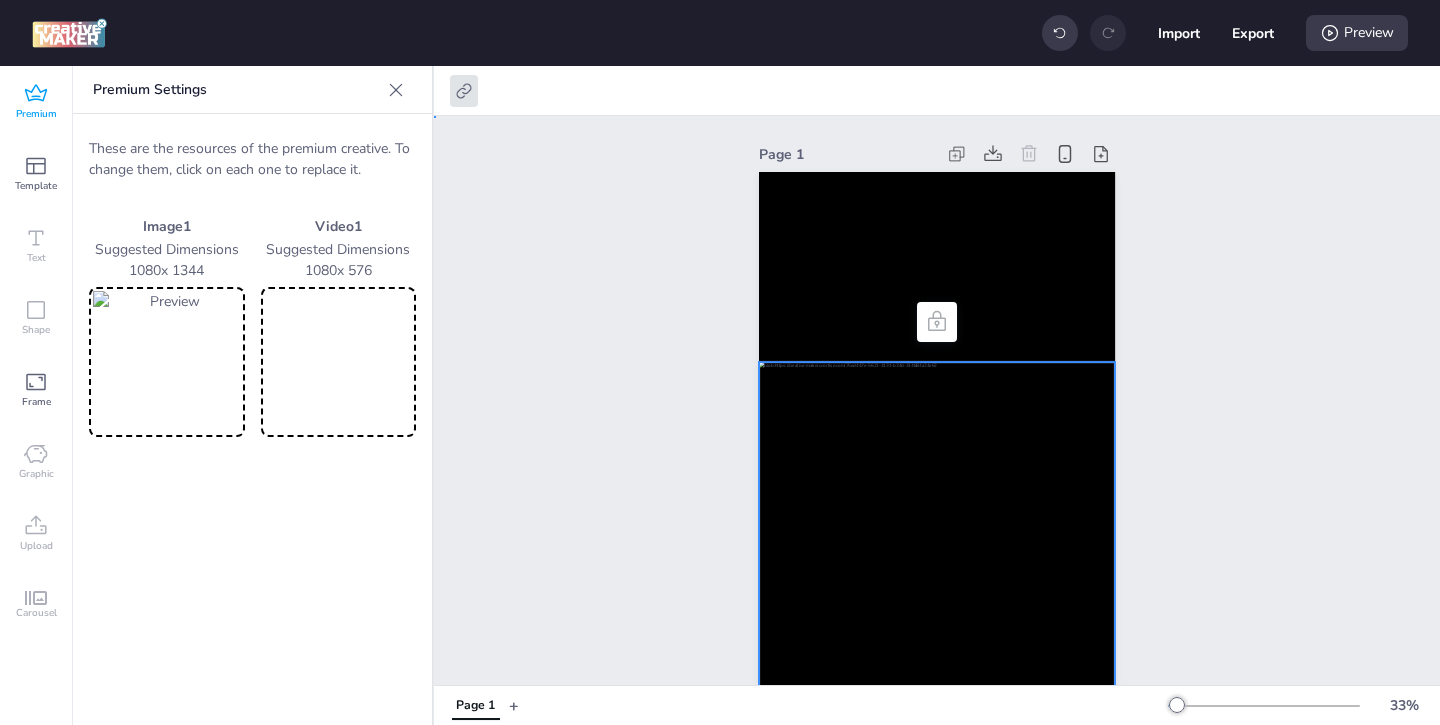 click on "Page 1" at bounding box center (937, 473) 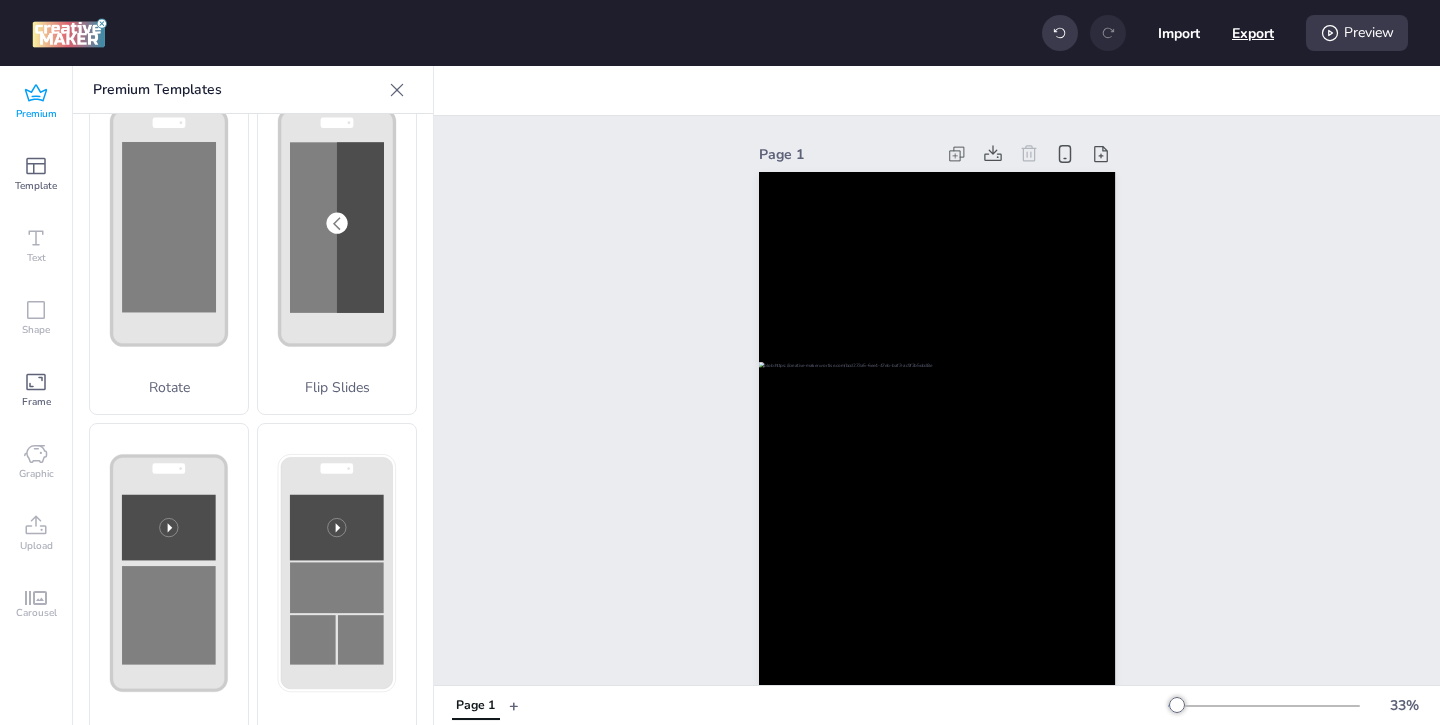 click on "Export" at bounding box center (1253, 33) 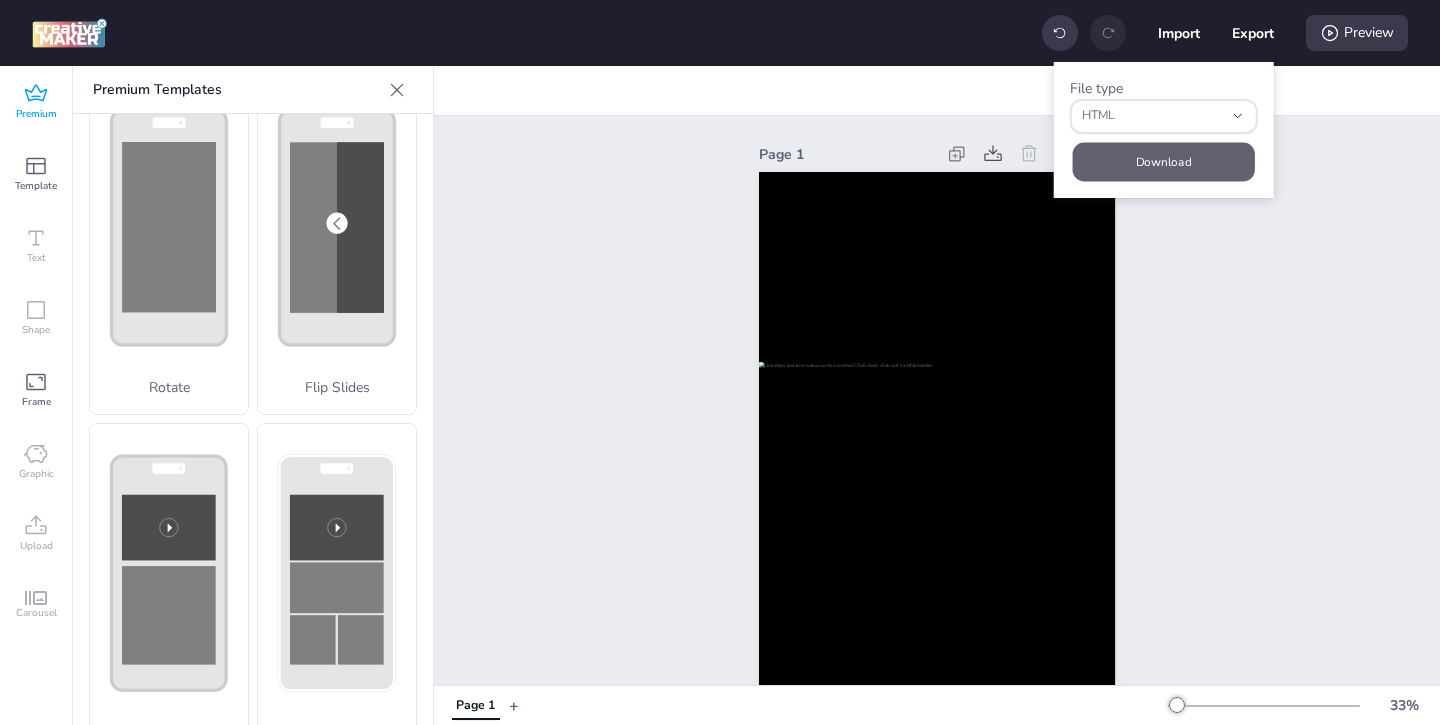click on "Download" at bounding box center [1164, 161] 